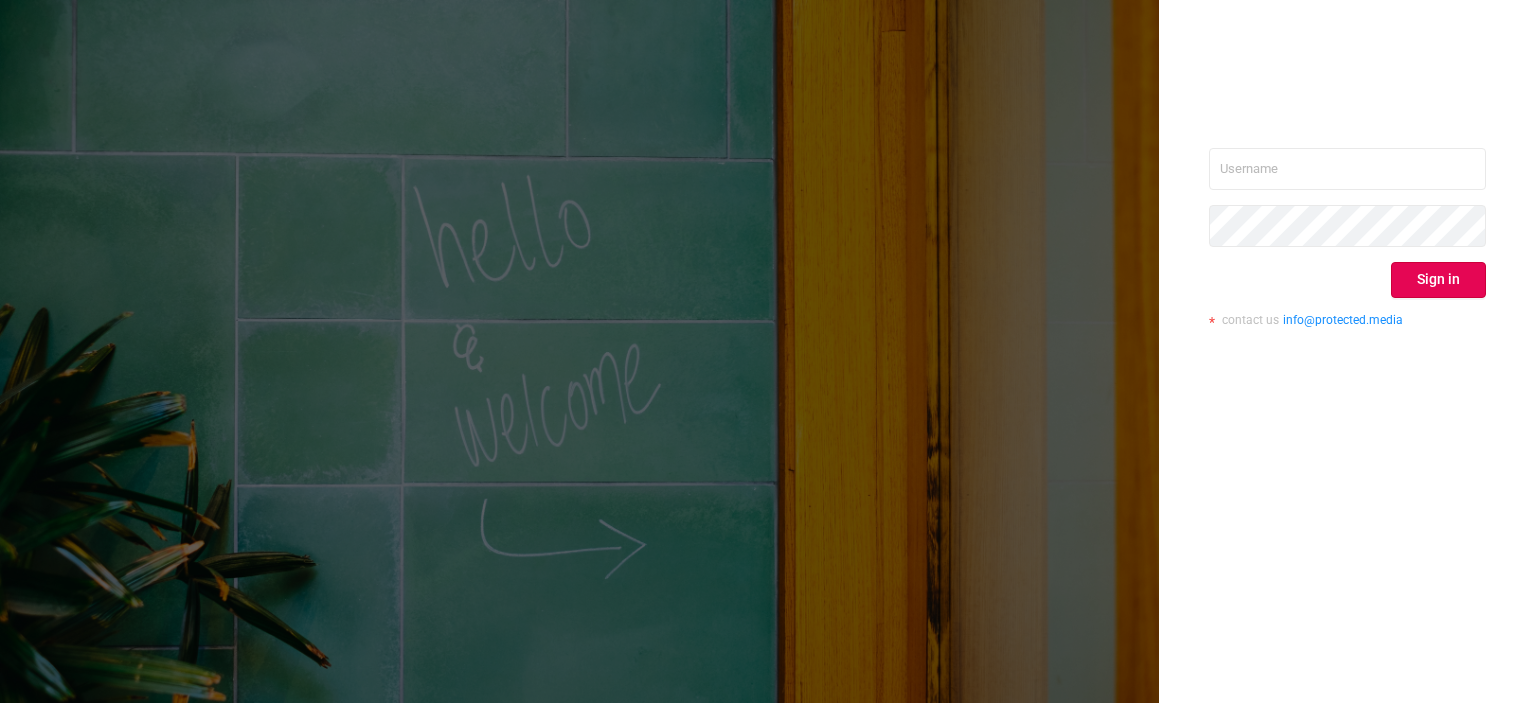 scroll, scrollTop: 0, scrollLeft: 0, axis: both 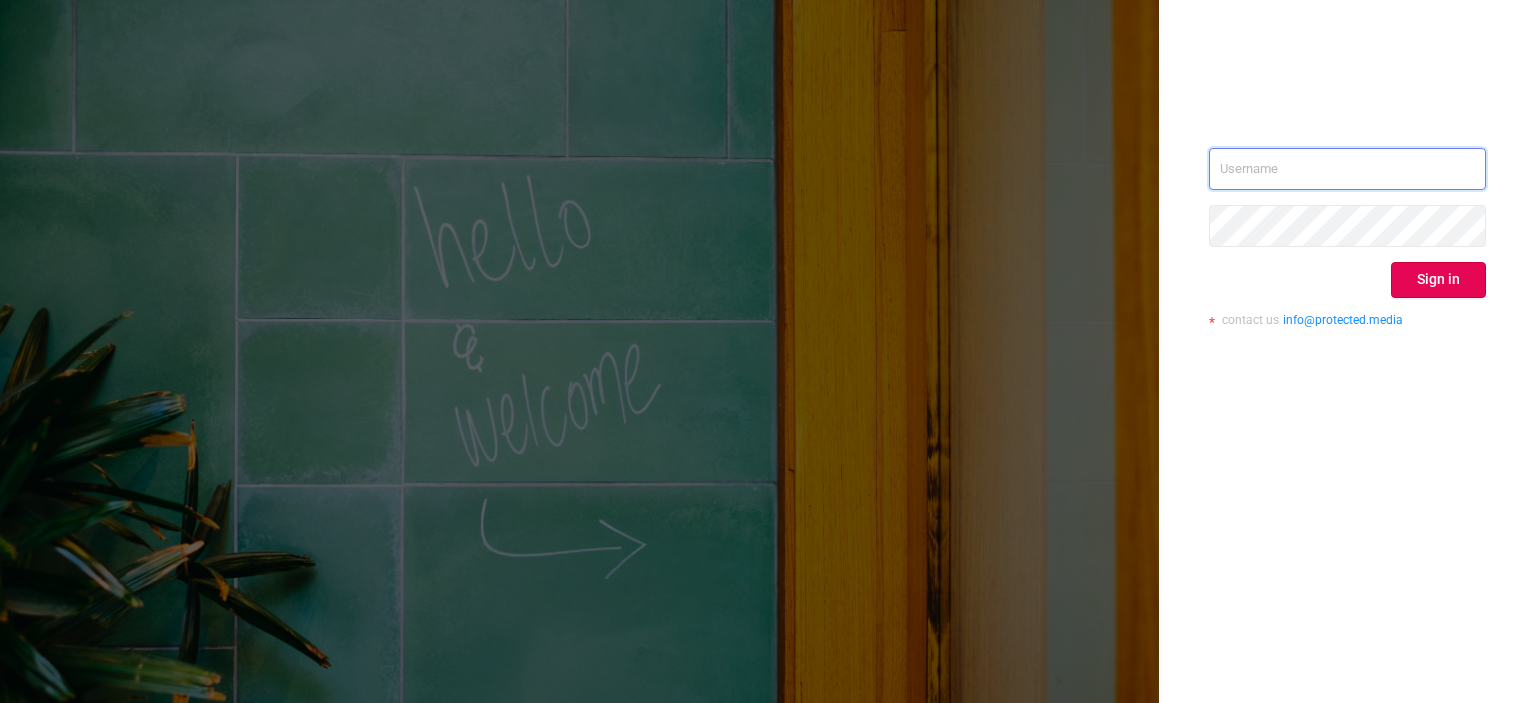 click at bounding box center (1347, 169) 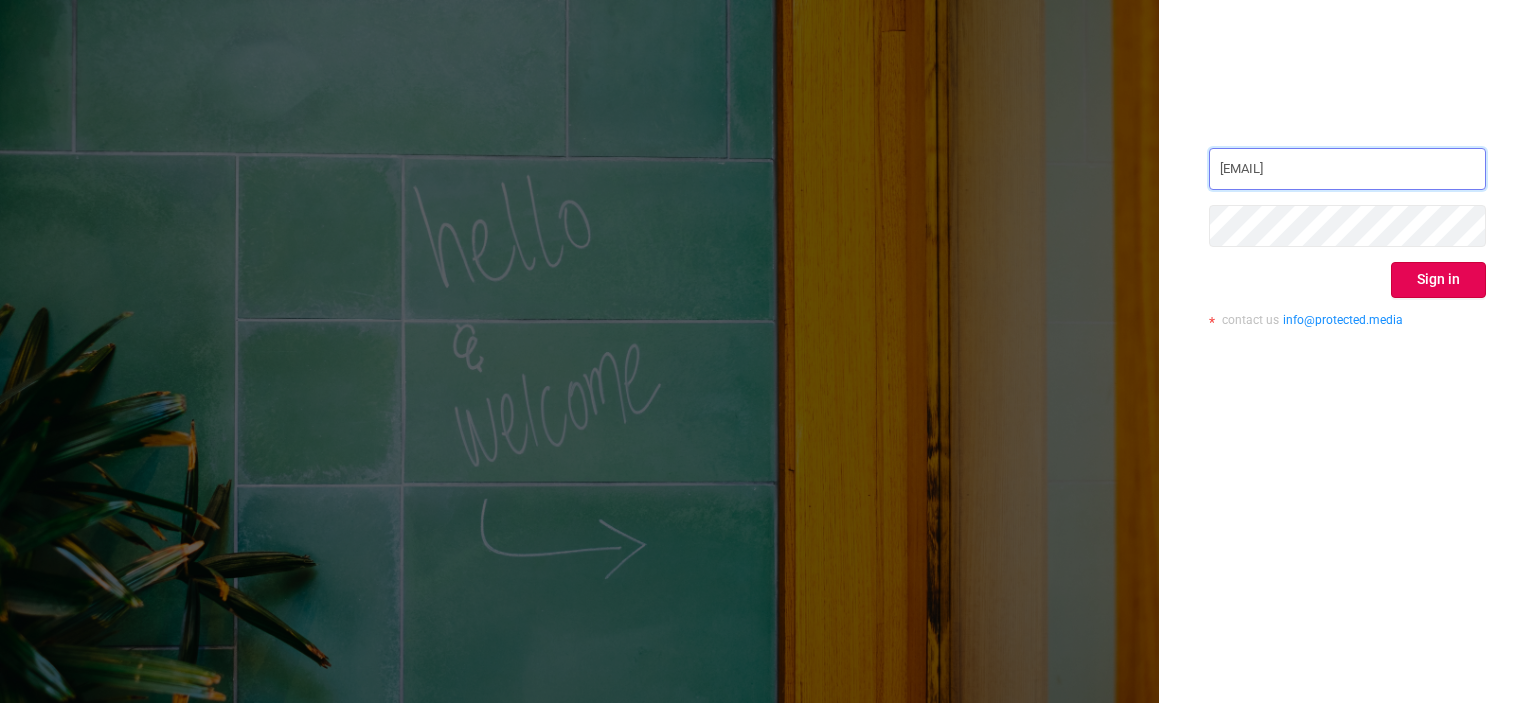 type on "[EMAIL]" 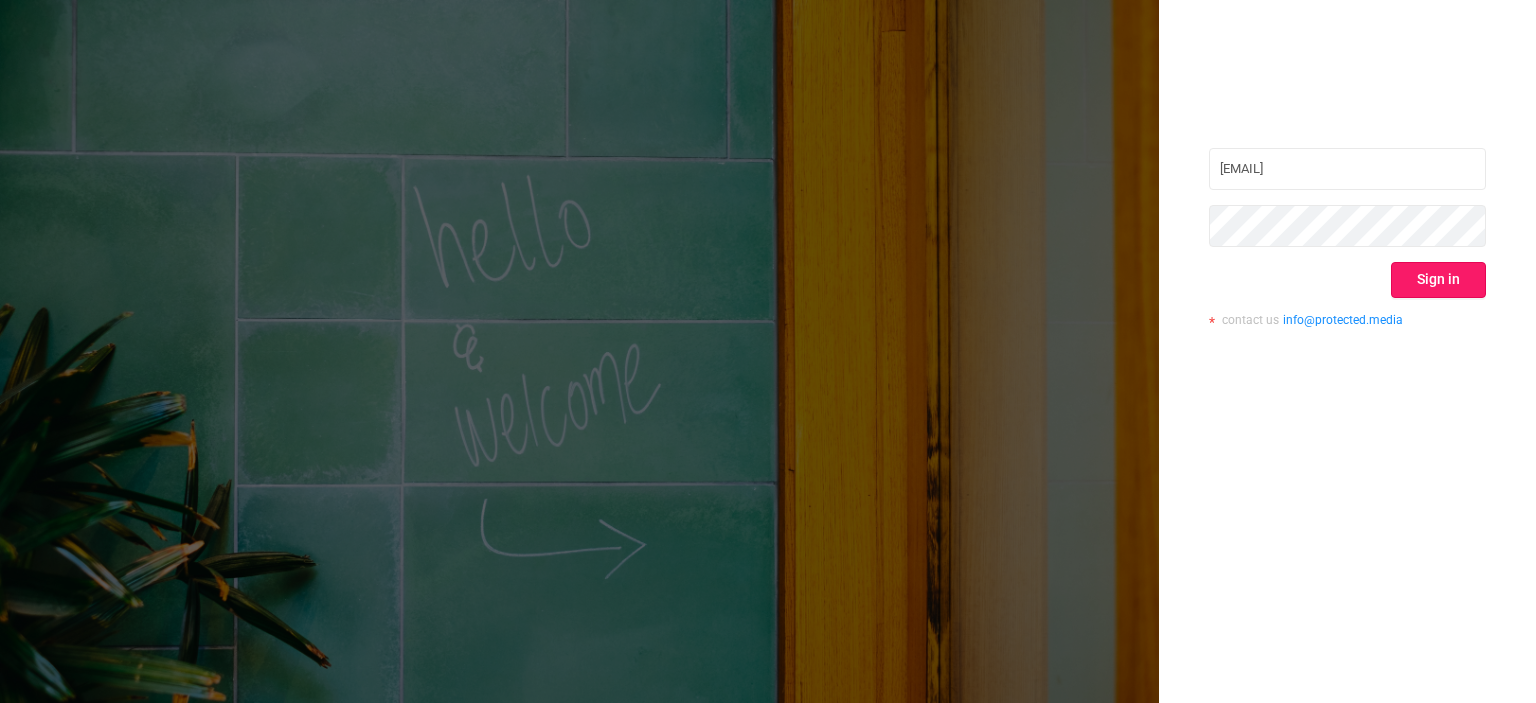 click on "Sign in" at bounding box center (1438, 280) 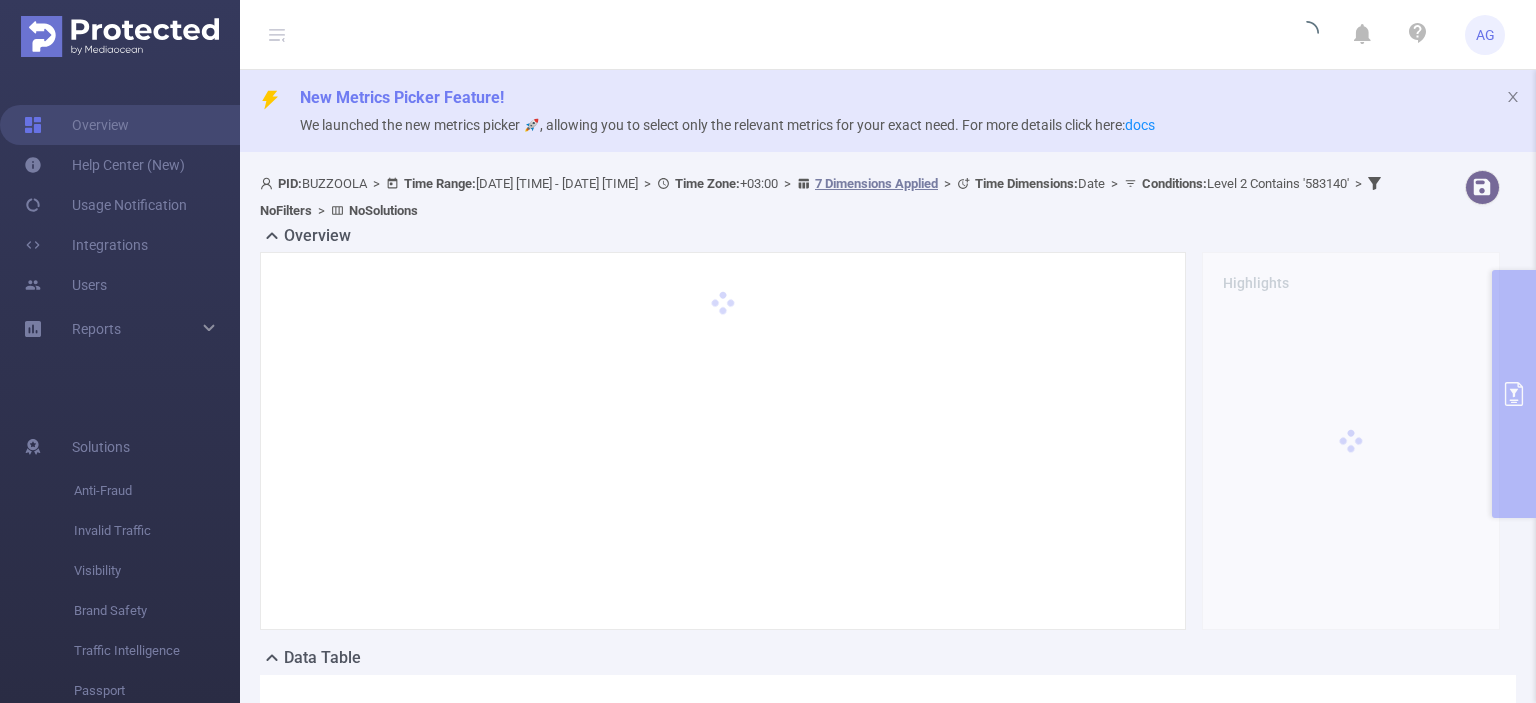 scroll, scrollTop: 0, scrollLeft: 0, axis: both 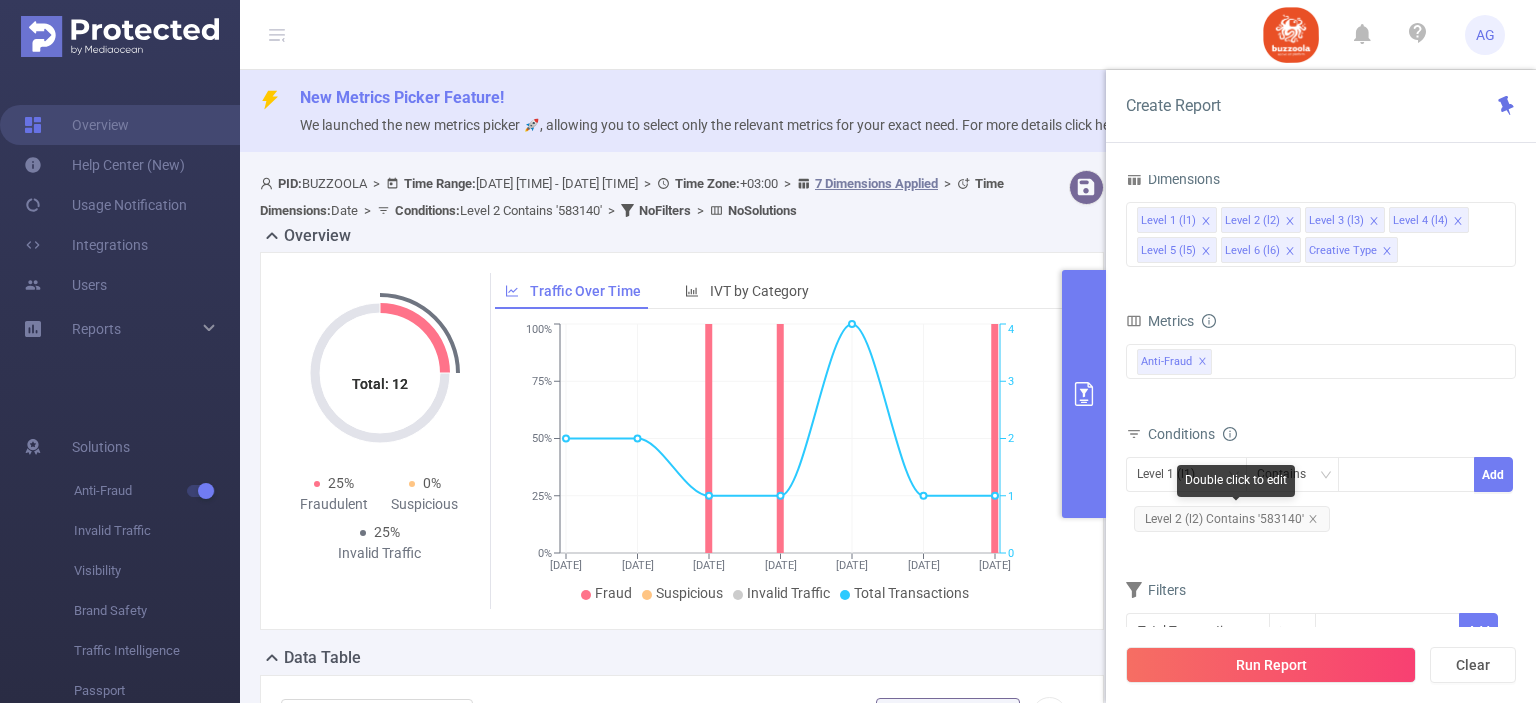 click on "Level 2 (l2) Contains '583140'" at bounding box center [1232, 519] 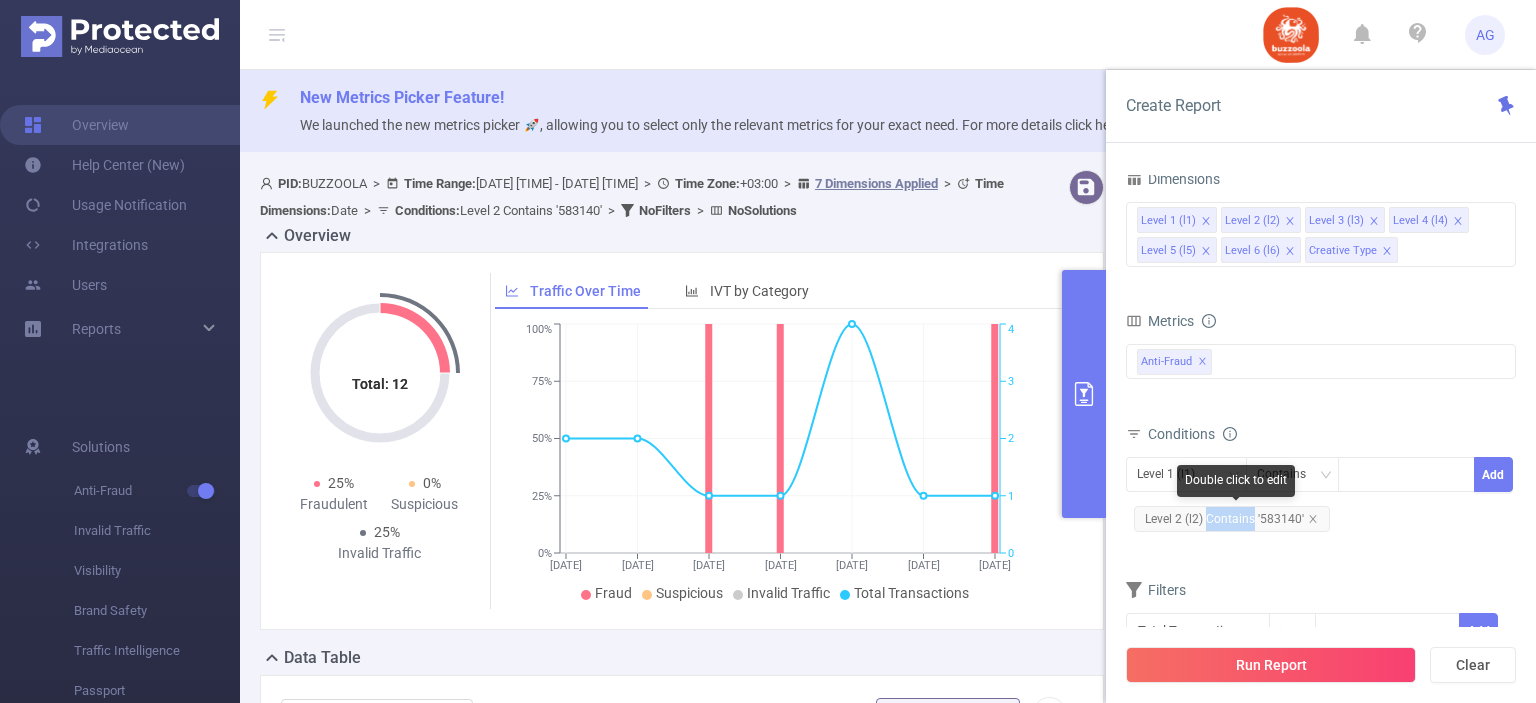 click on "Level 2 (l2) Contains '583140'" at bounding box center [1232, 519] 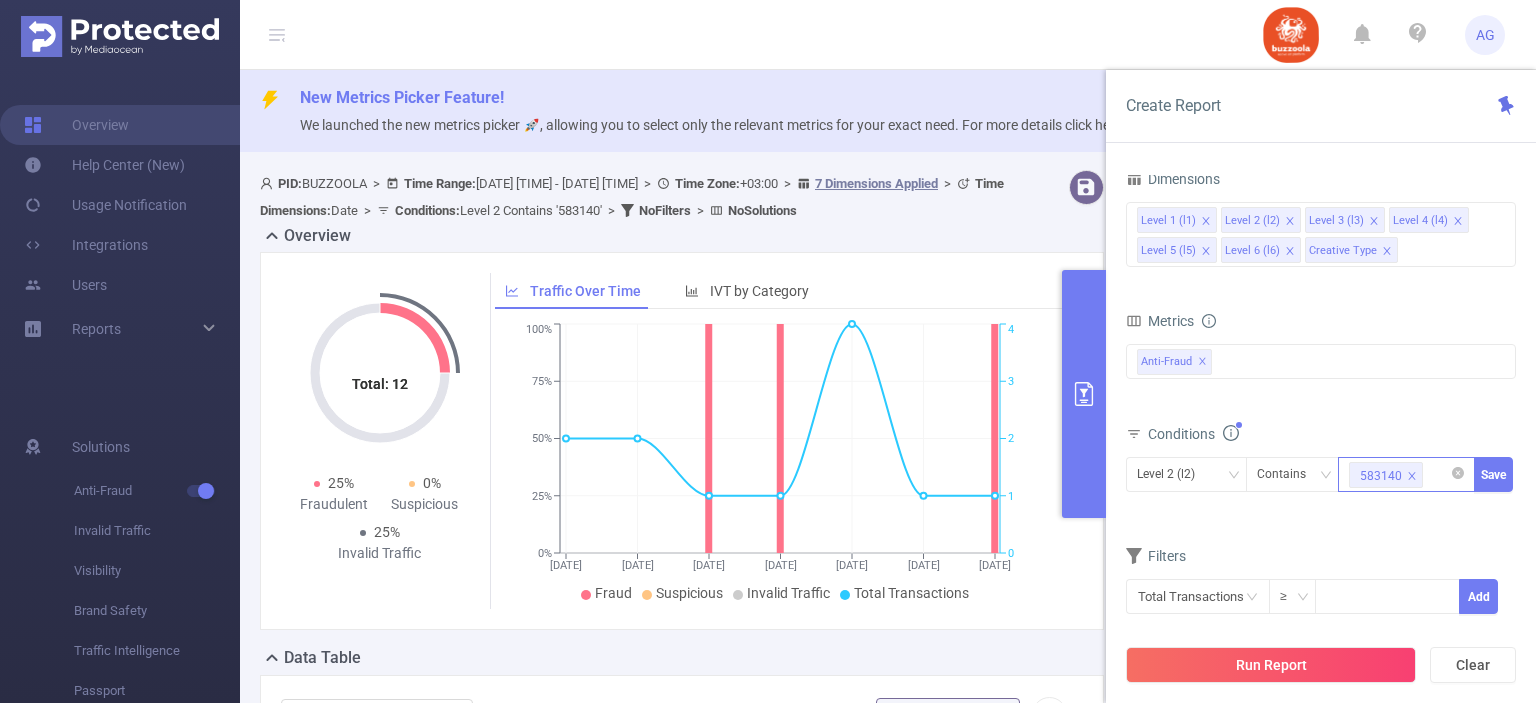 click 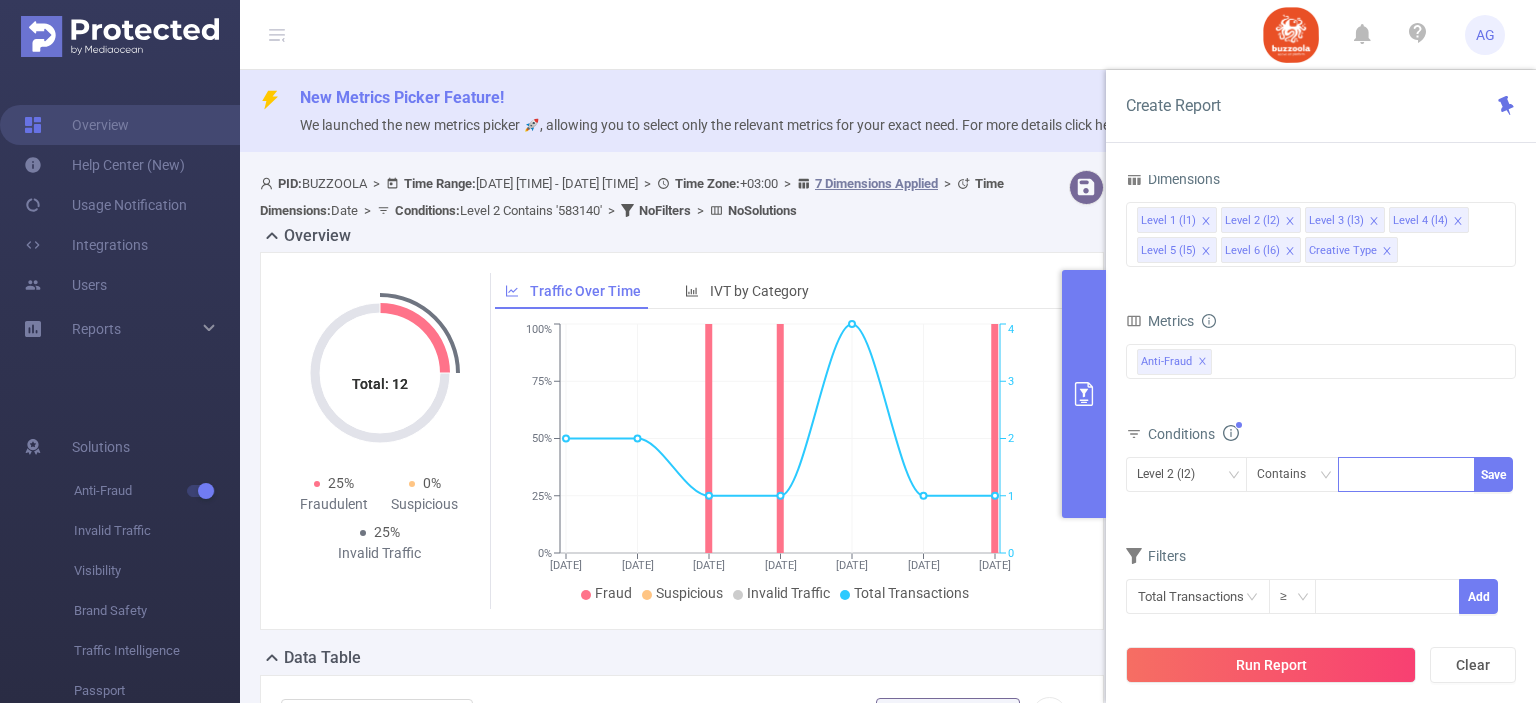 click at bounding box center [1406, 474] 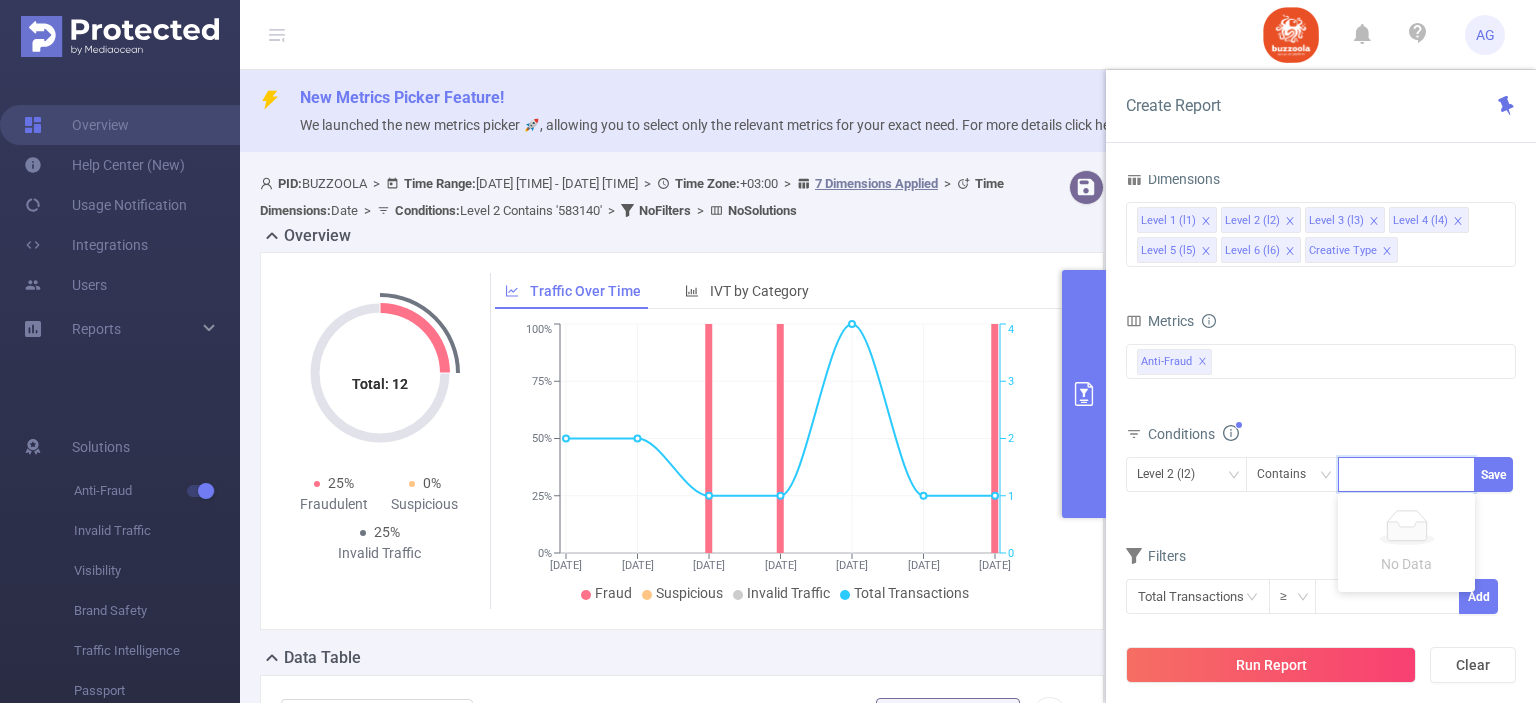 paste on "587900" 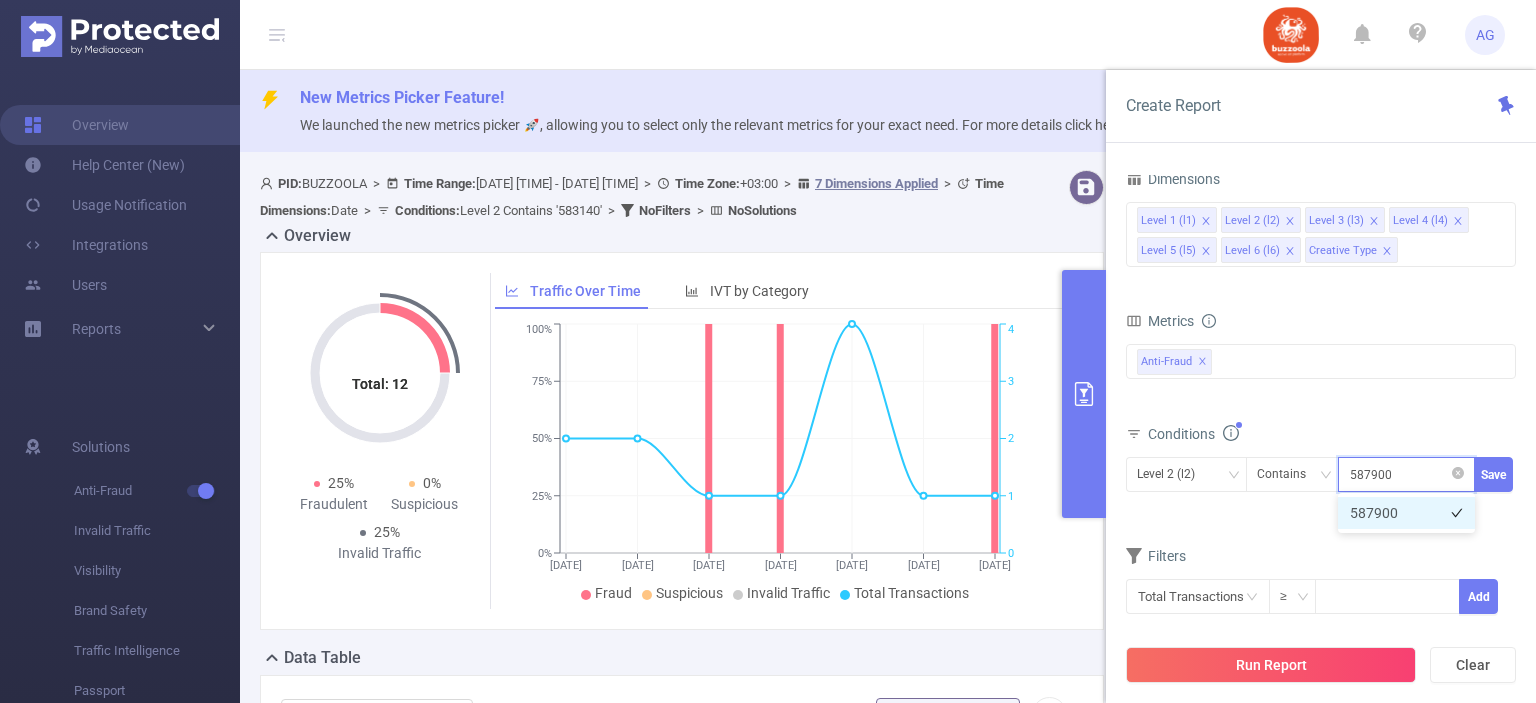 click on "587900" at bounding box center (1406, 513) 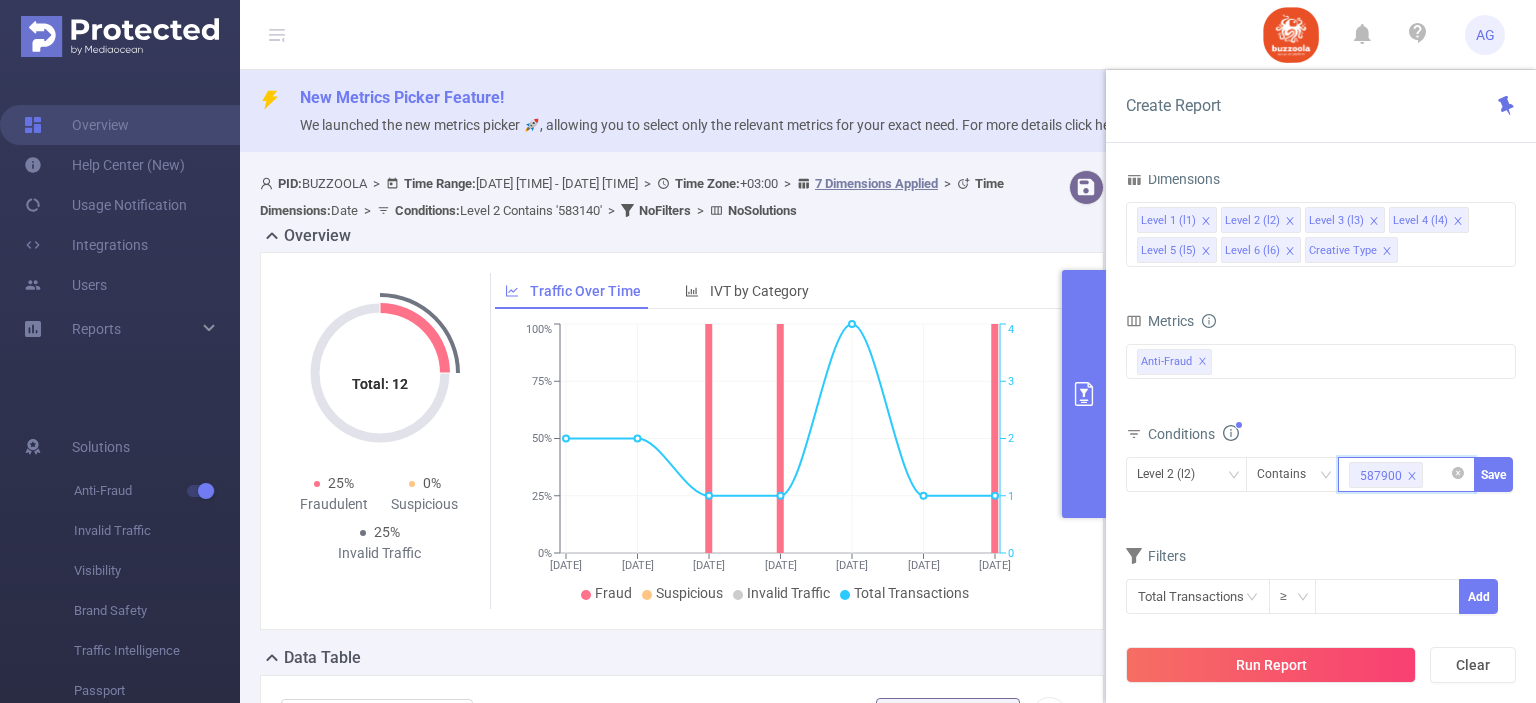 type 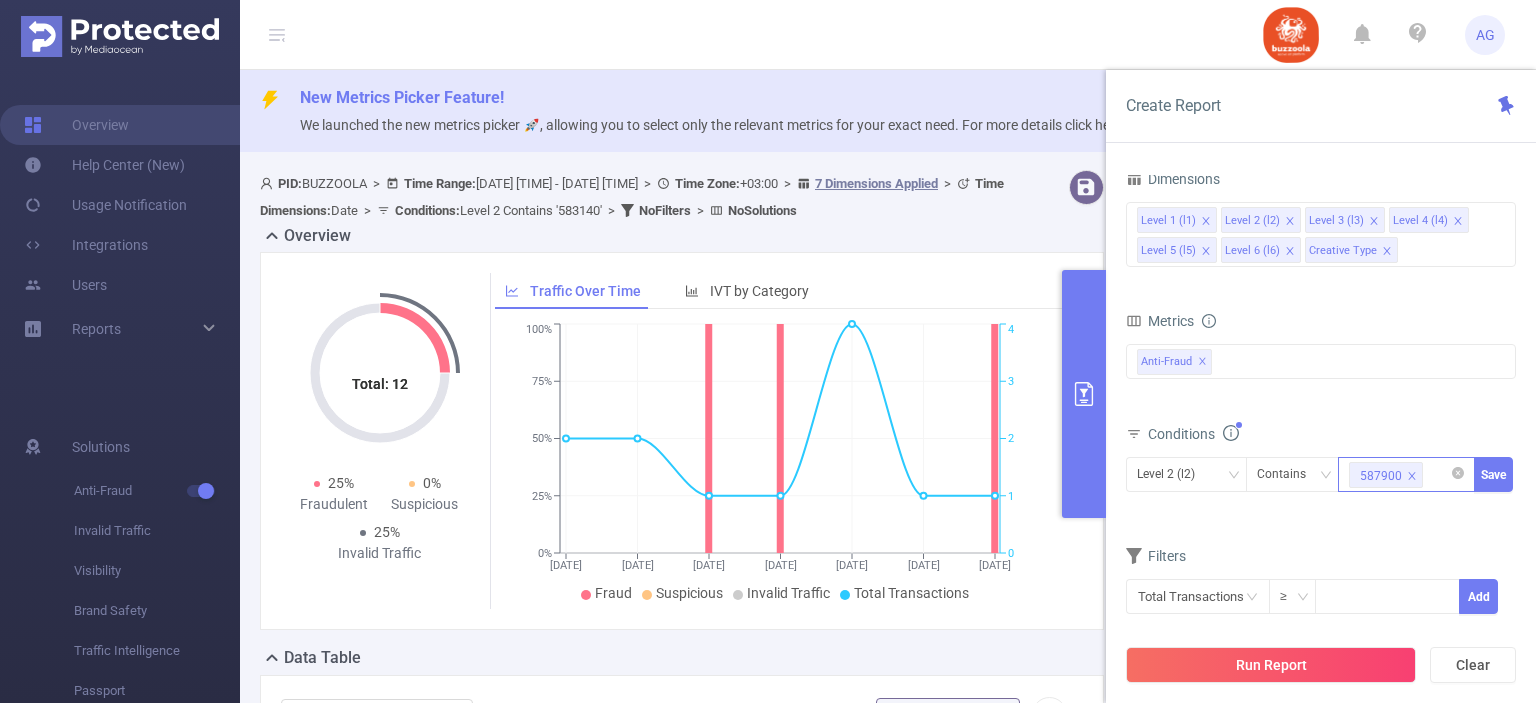click on "587900" at bounding box center (1406, 474) 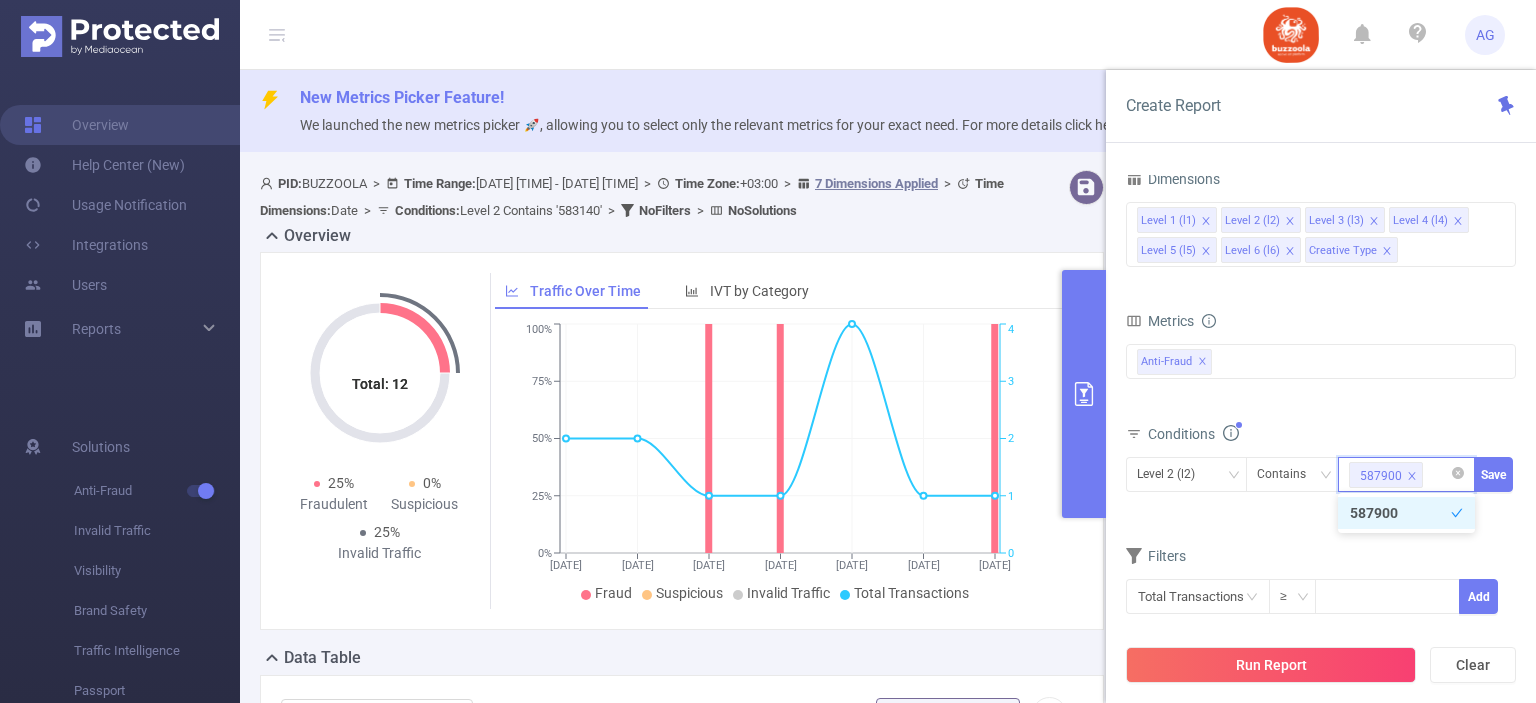 paste on "587913" 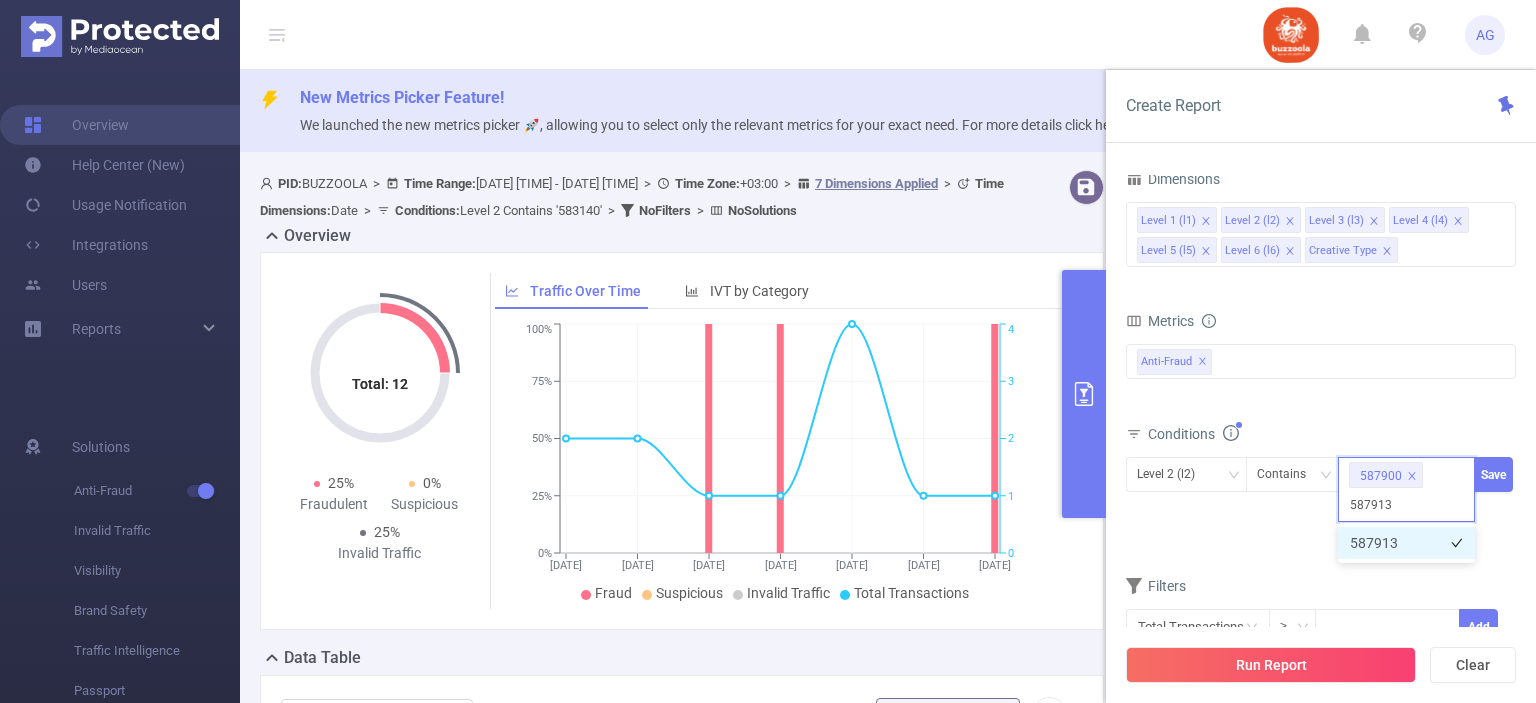 click on "587913" at bounding box center [1406, 543] 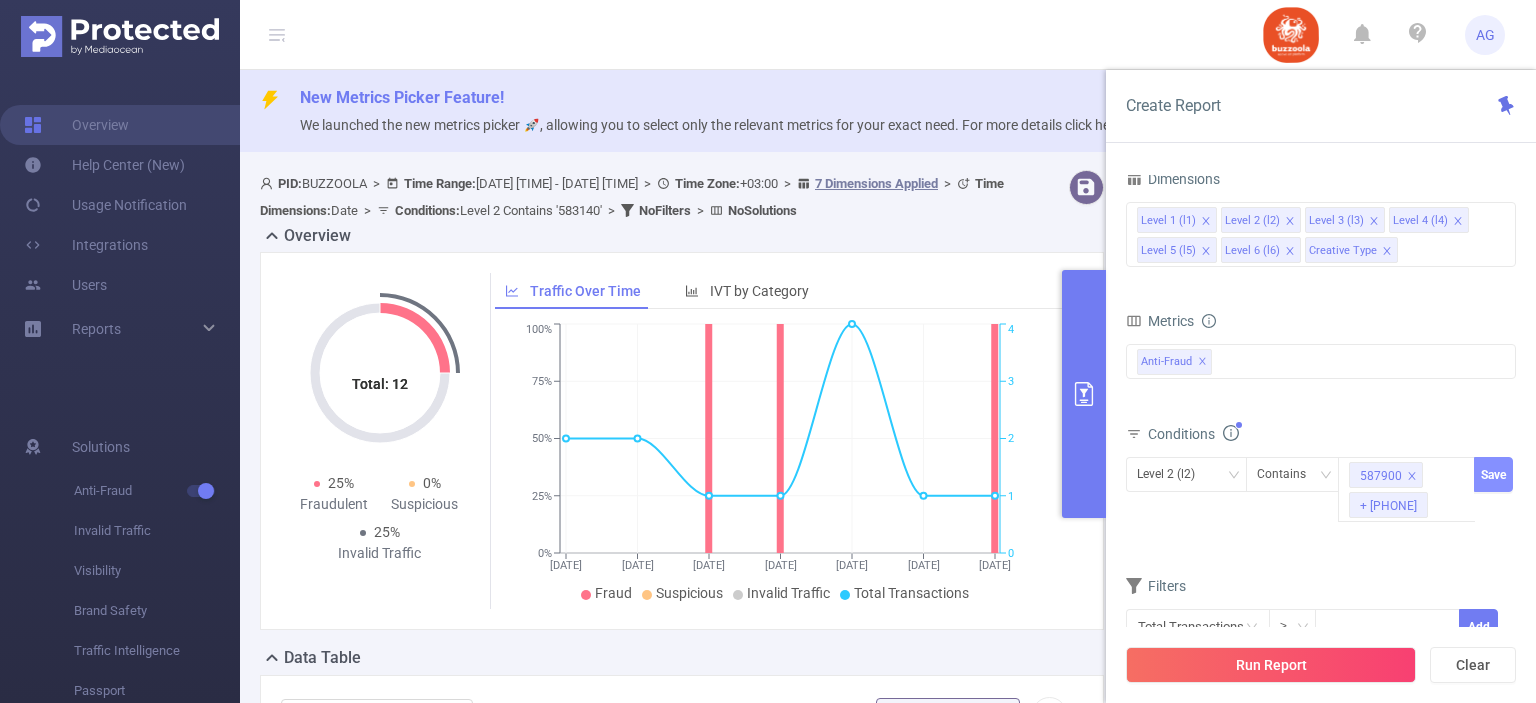 click on "Save" at bounding box center (1493, 474) 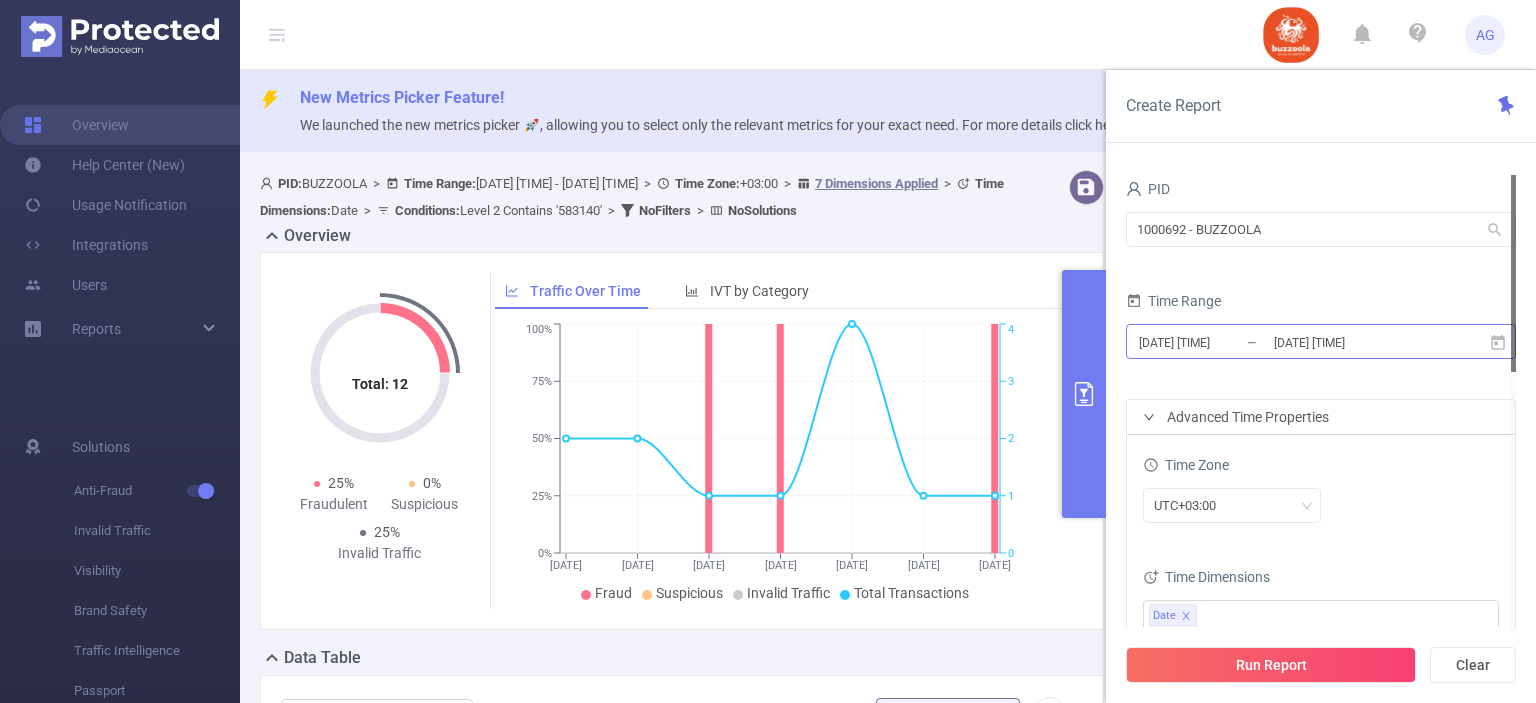 click on "[DATE] [TIME]" at bounding box center (1218, 342) 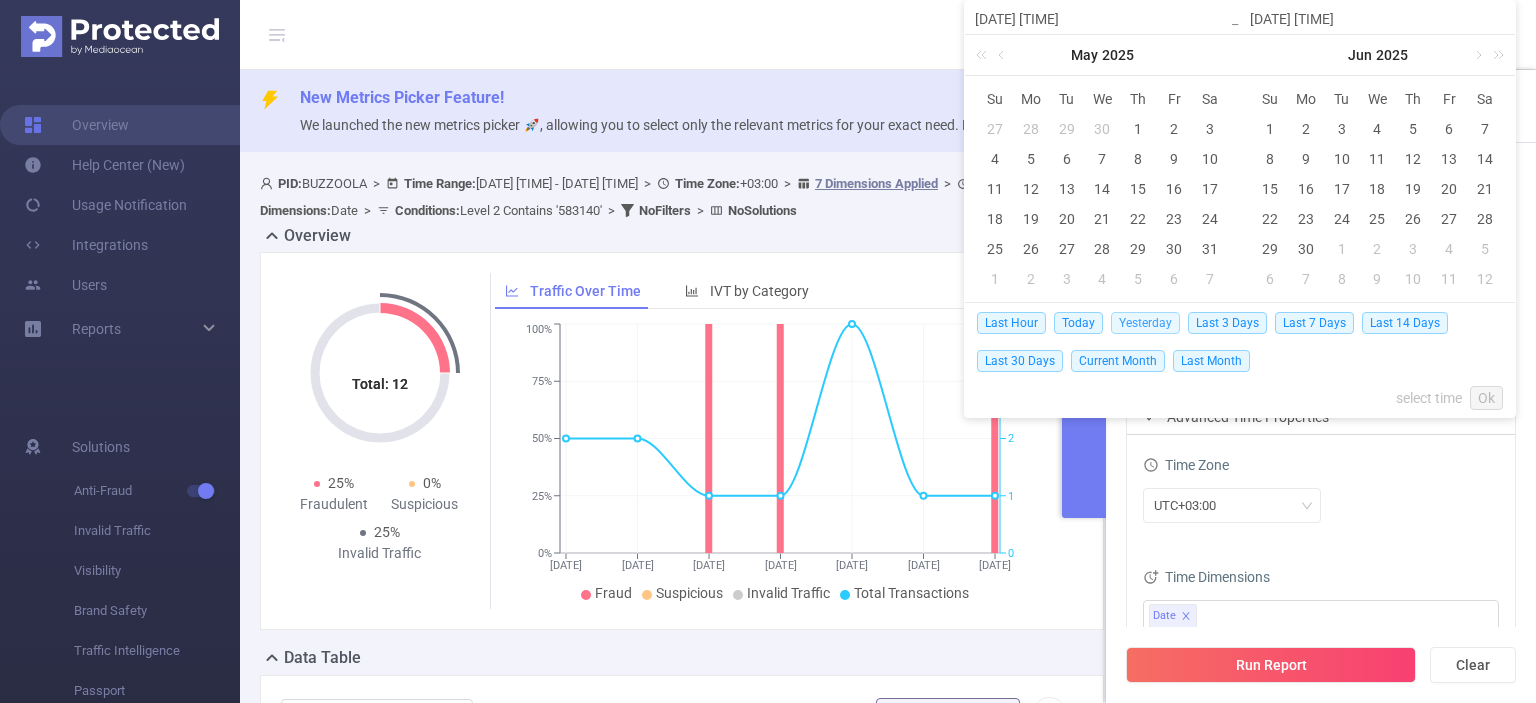 click on "Yesterday" at bounding box center [1145, 323] 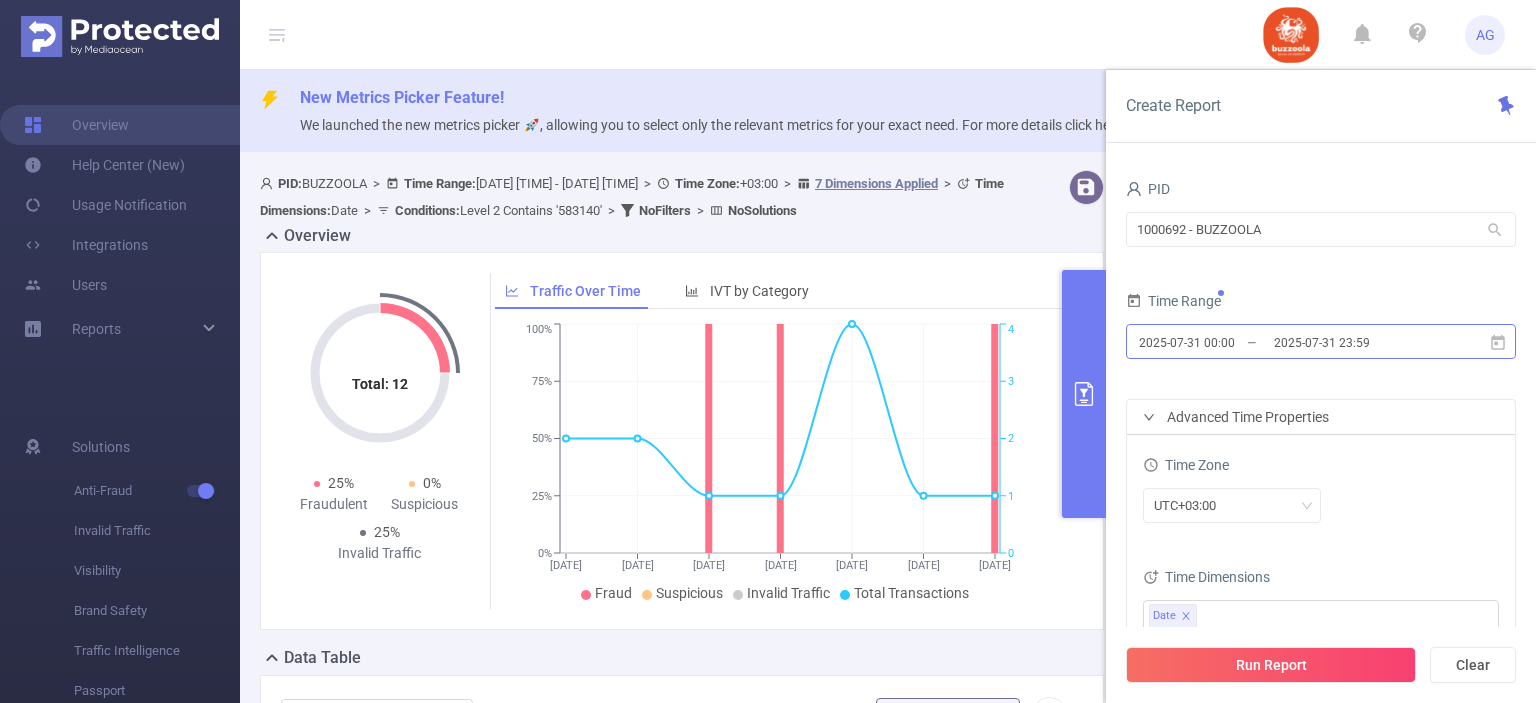 click on "2025-07-31 23:59" at bounding box center [1353, 342] 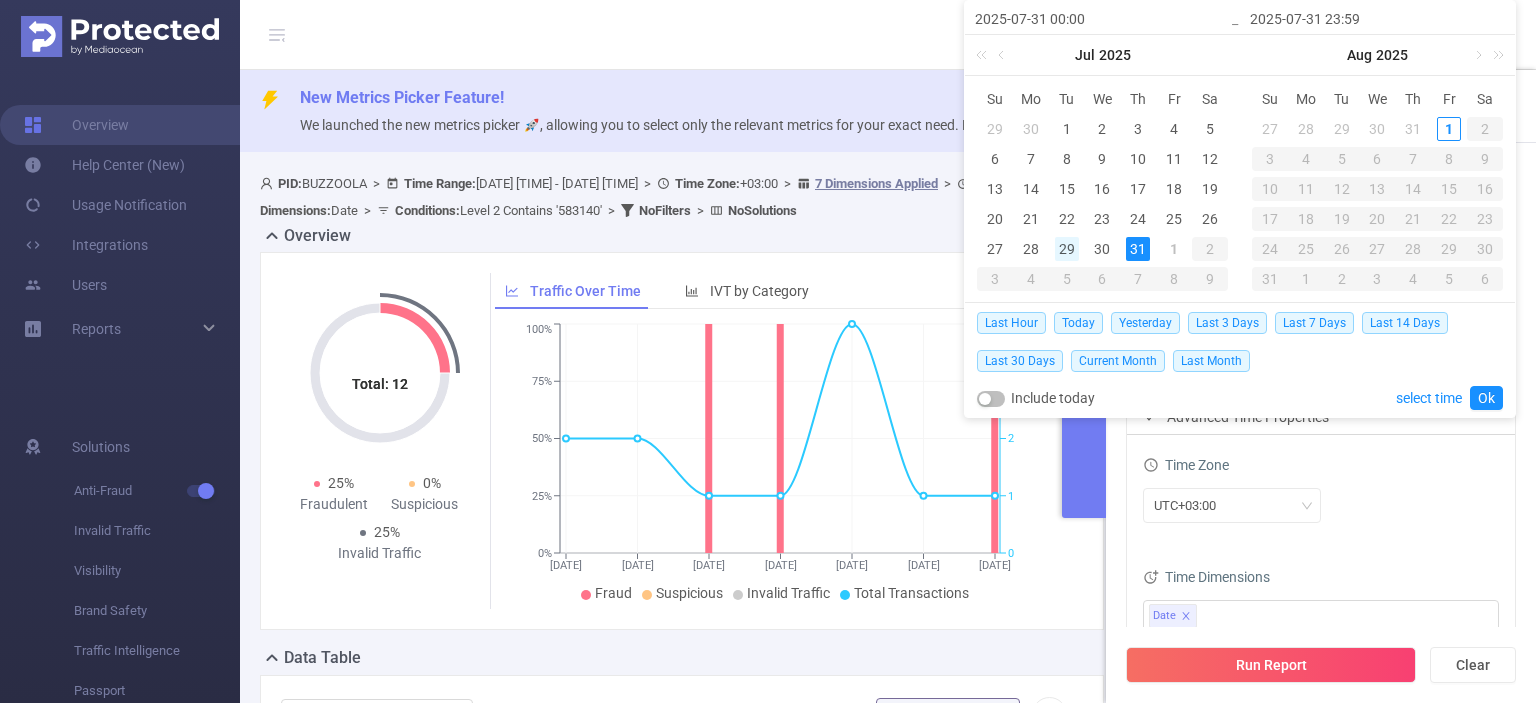 click on "29" at bounding box center [1067, 249] 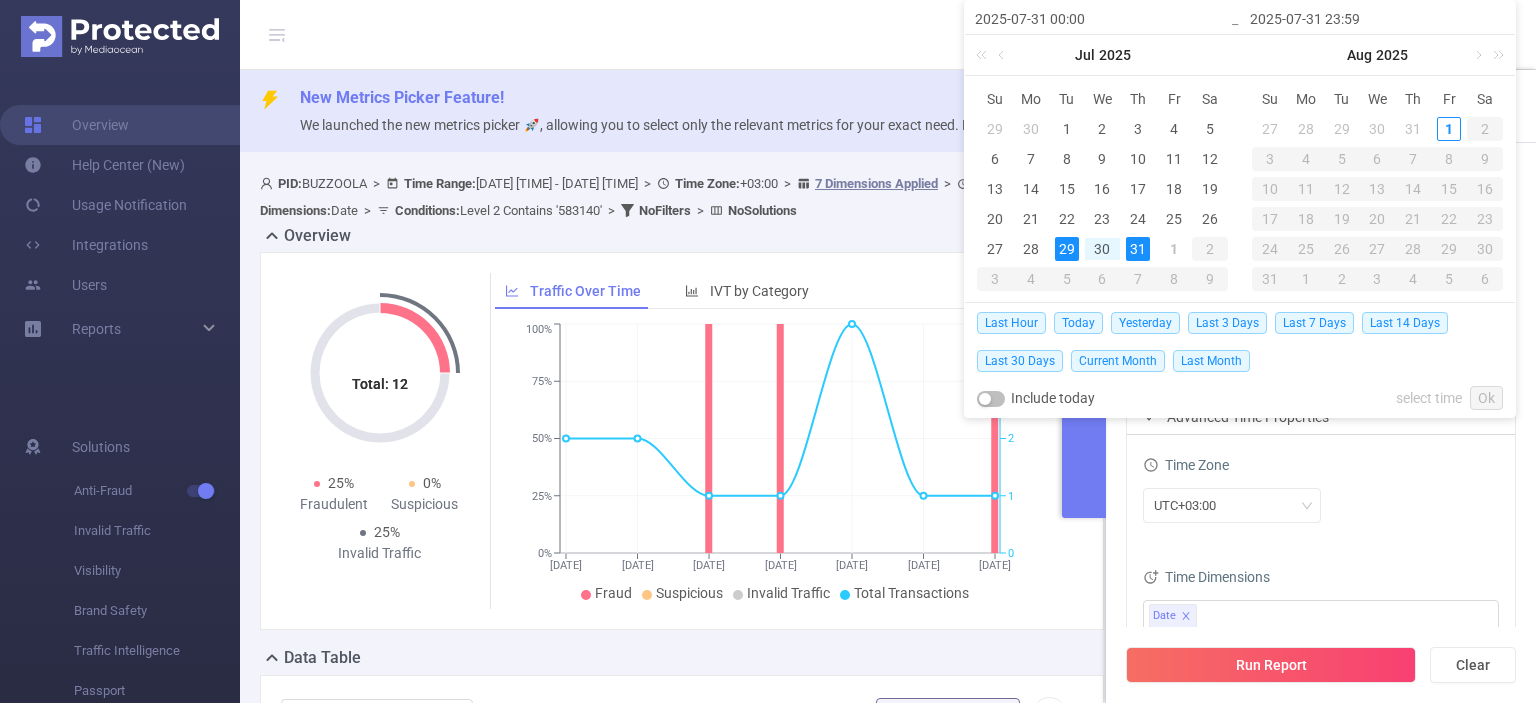 click on "31" at bounding box center [1138, 249] 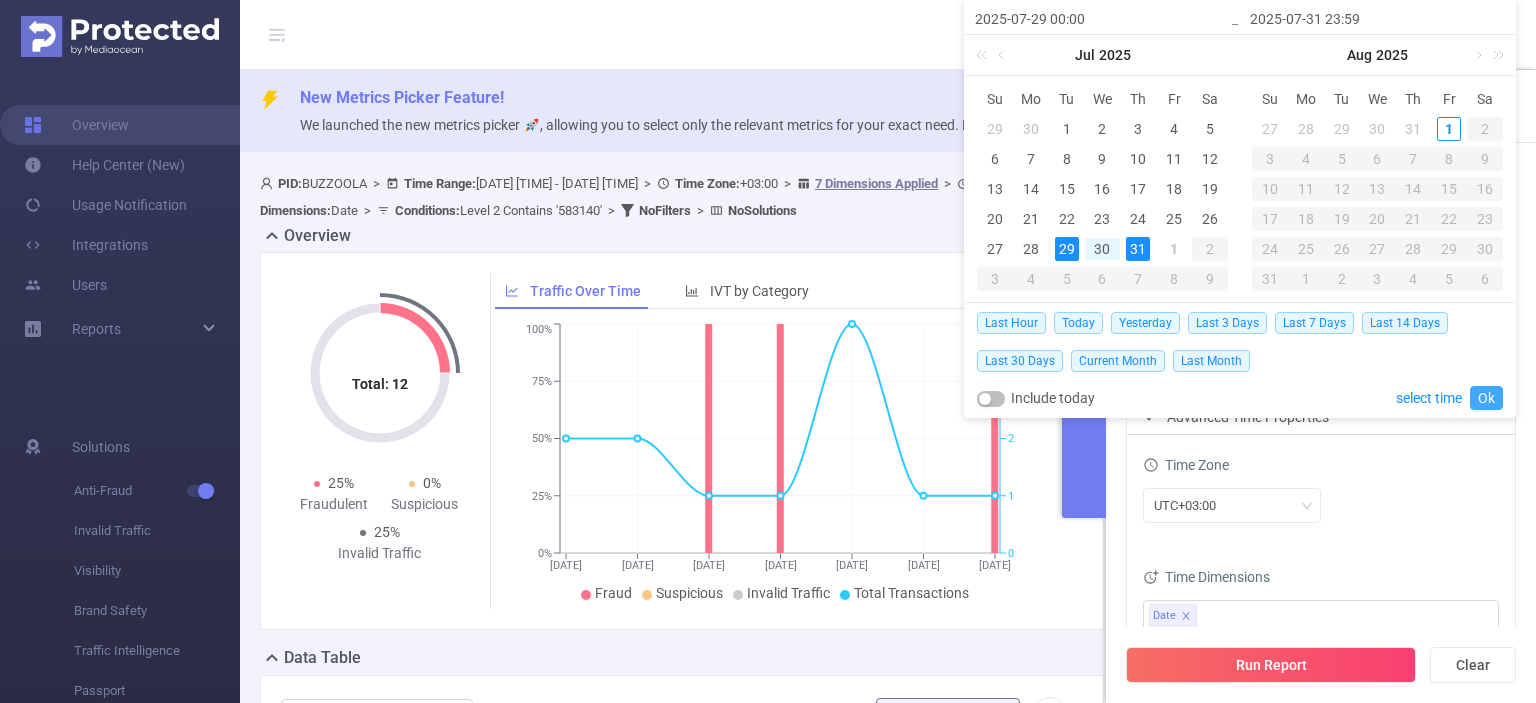 click on "Ok" at bounding box center (1486, 398) 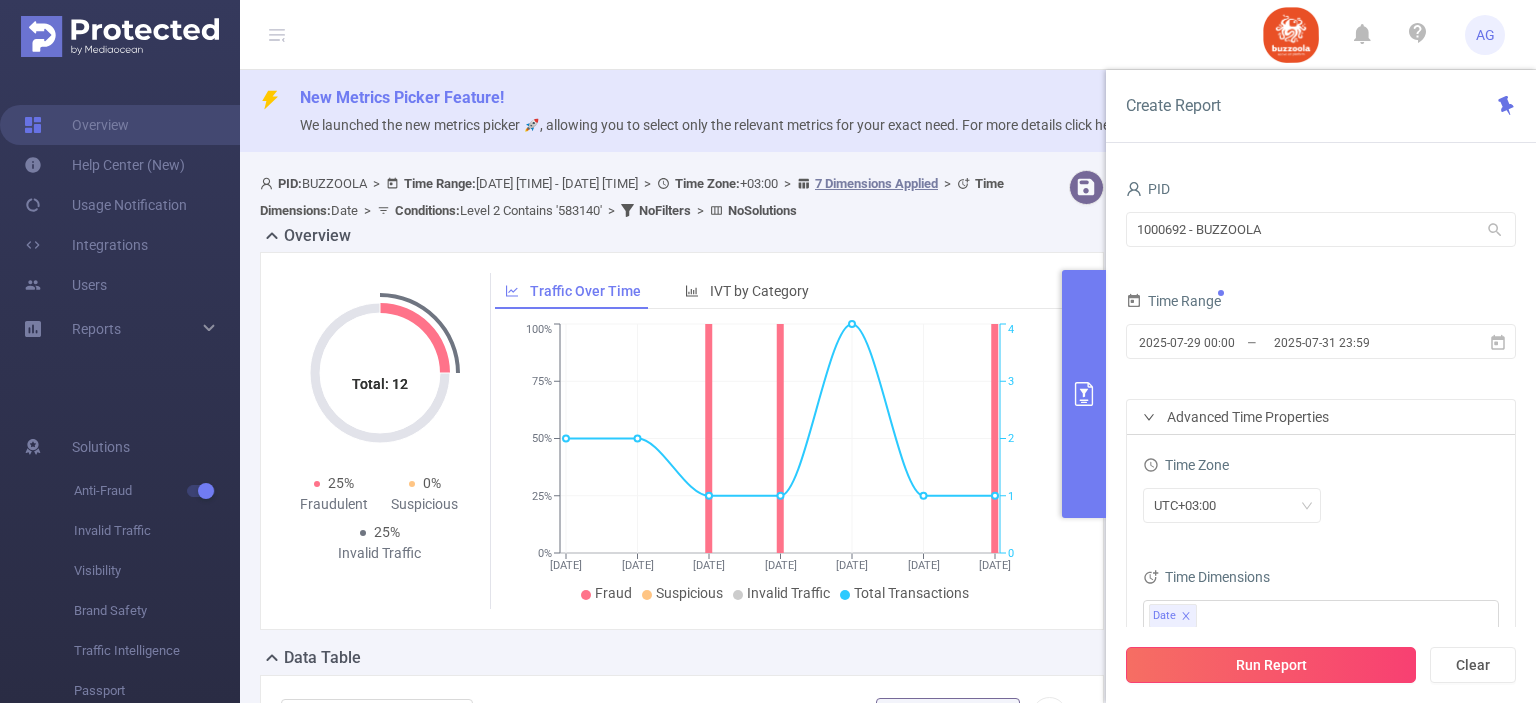 click on "Run Report" at bounding box center [1271, 665] 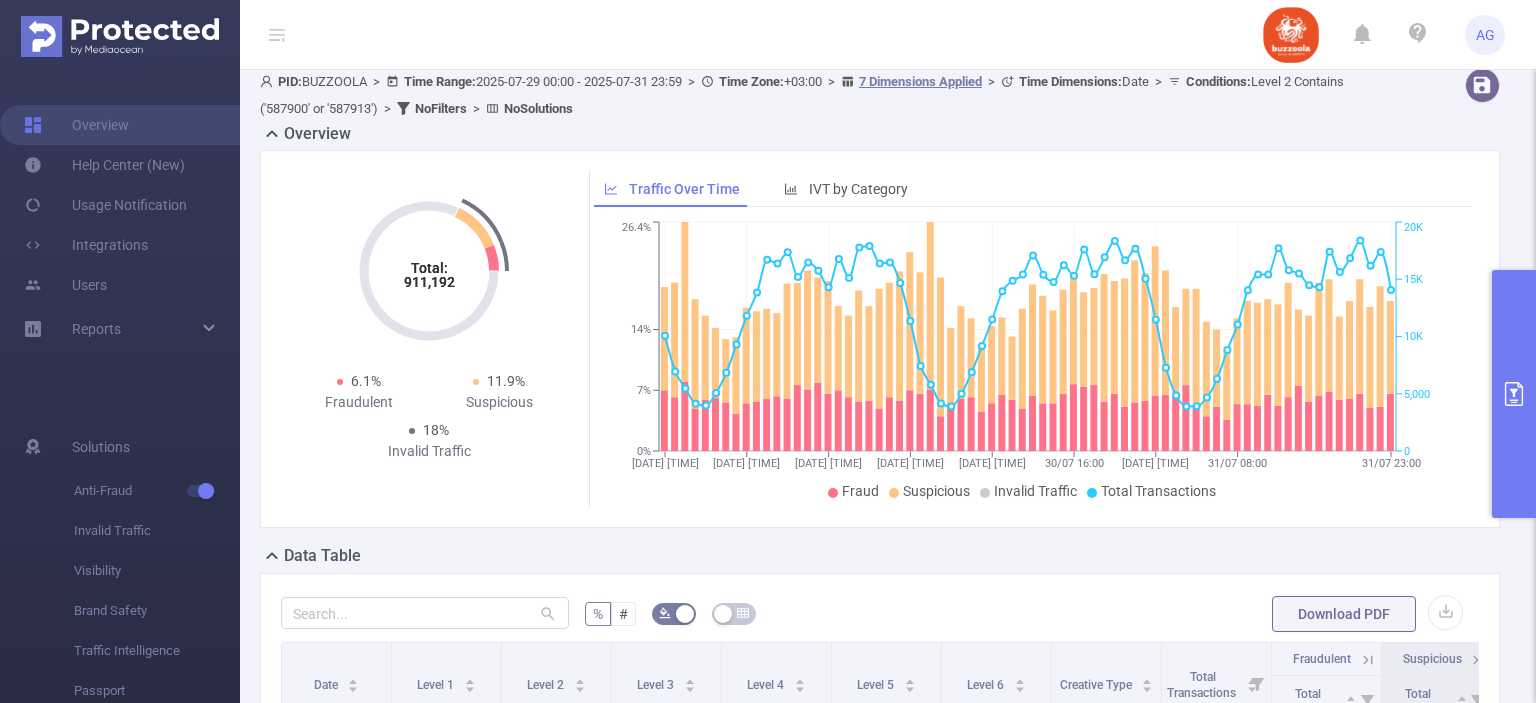 scroll, scrollTop: 124, scrollLeft: 0, axis: vertical 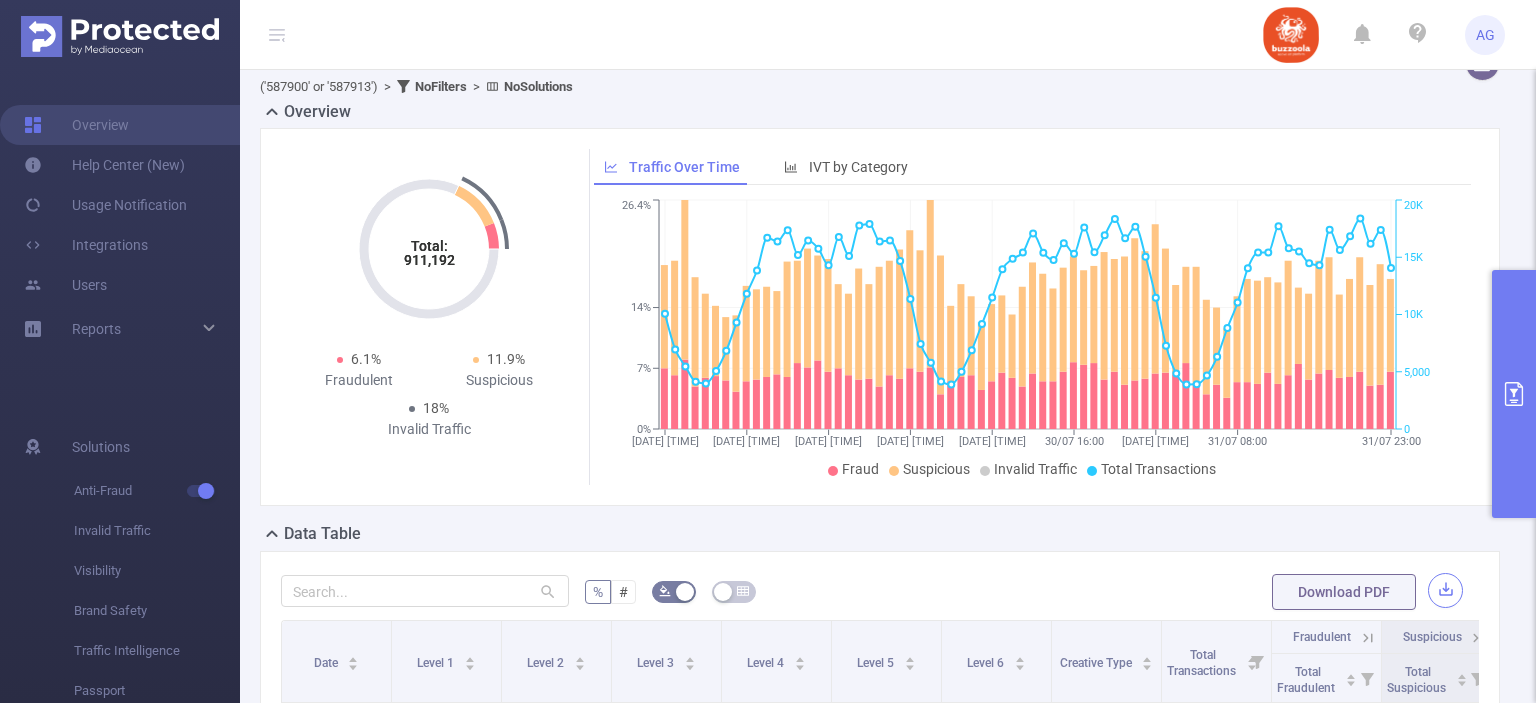 click at bounding box center (1445, 590) 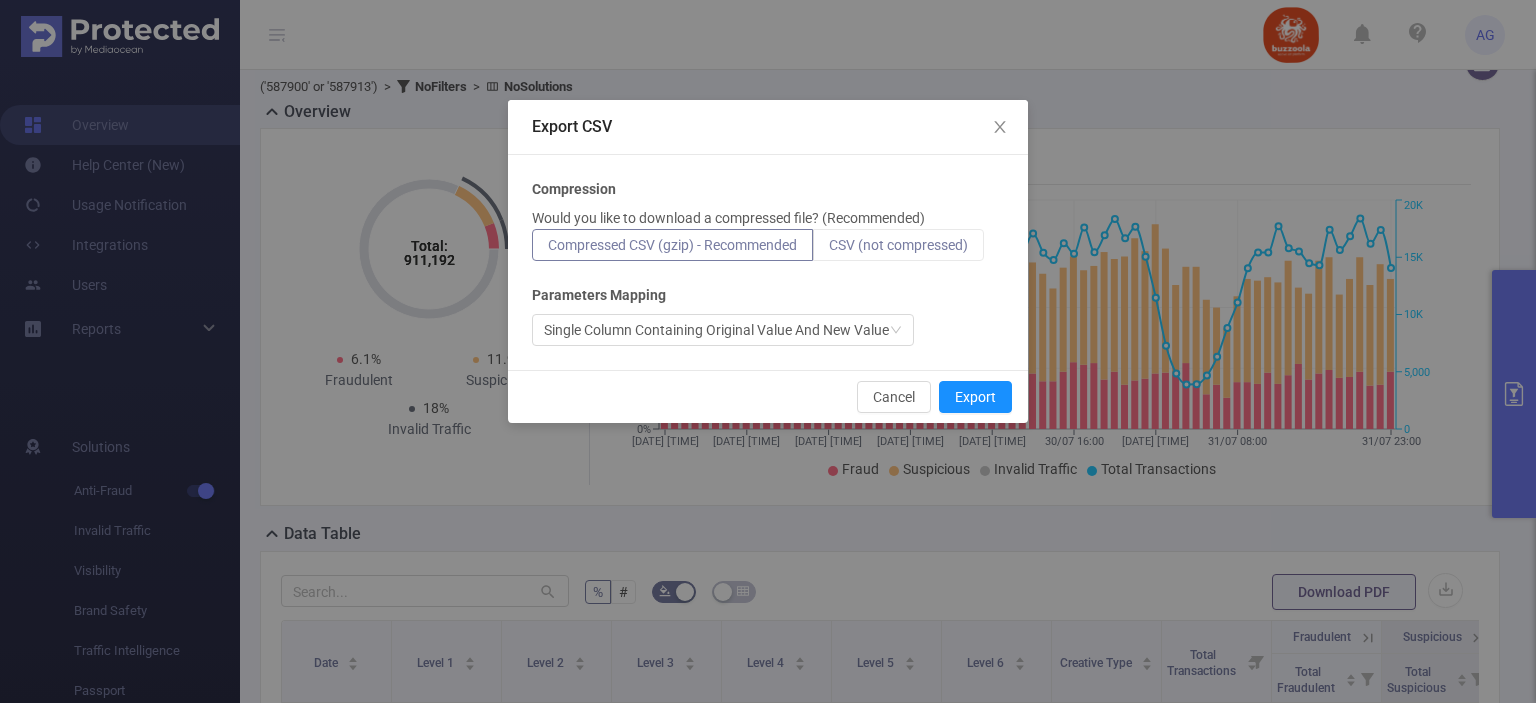 click on "CSV (not compressed)" at bounding box center [898, 245] 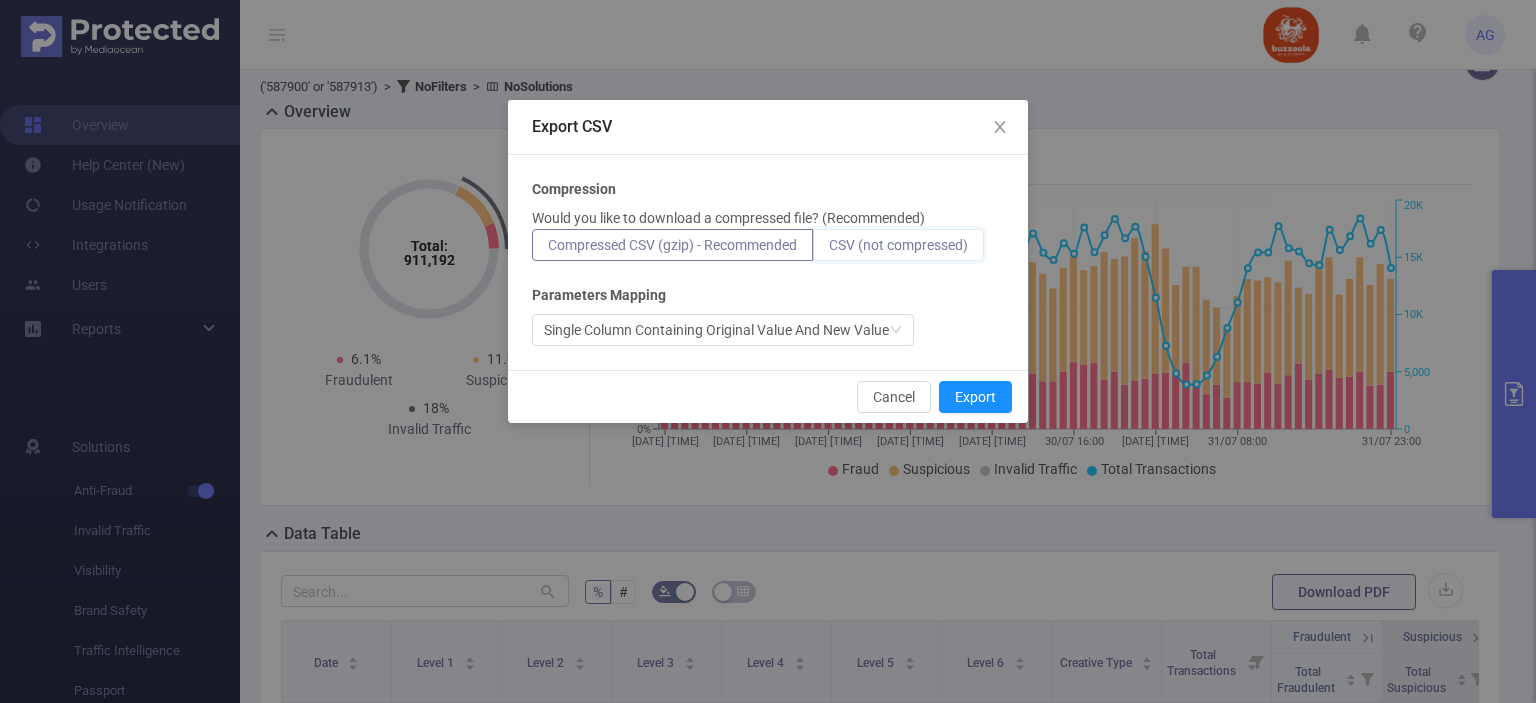 click on "CSV (not compressed)" at bounding box center (829, 250) 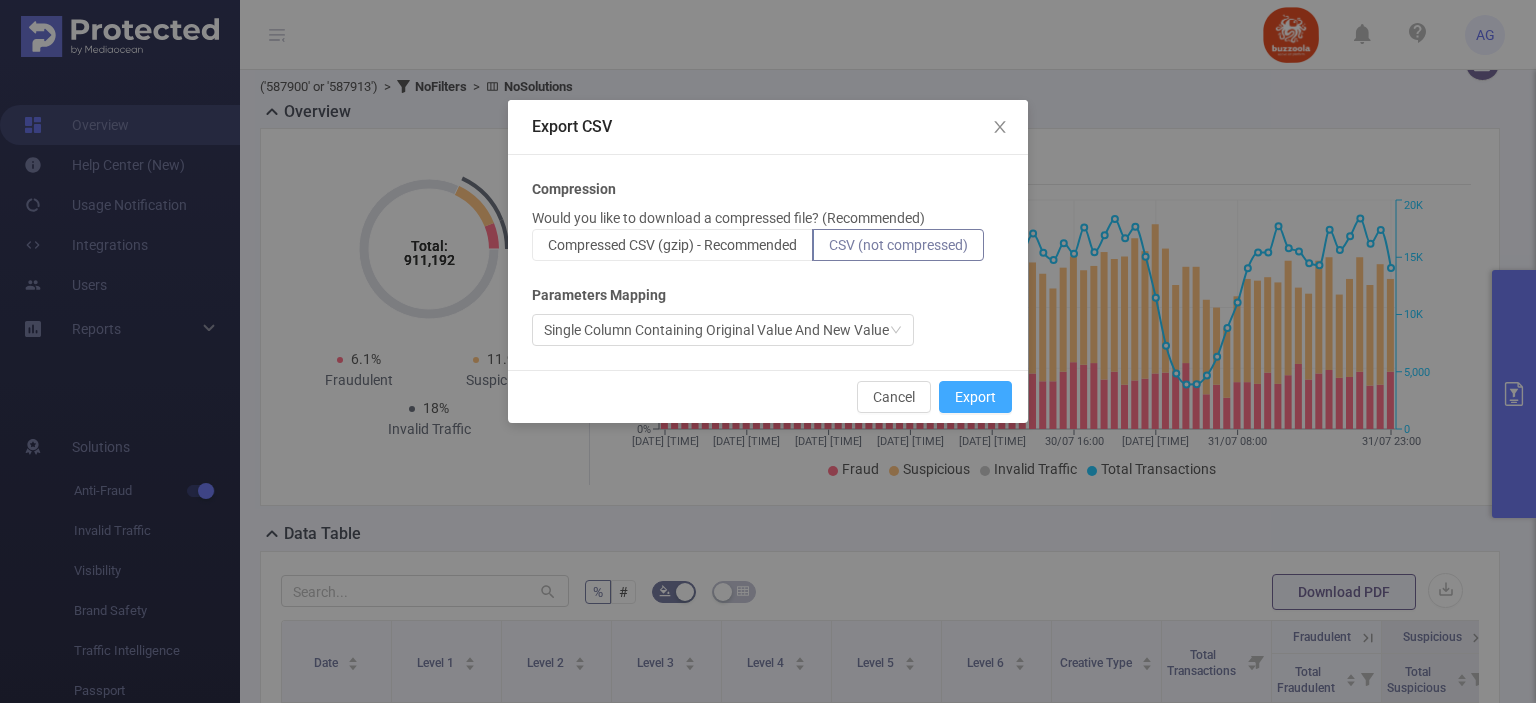 click on "Export" at bounding box center (975, 397) 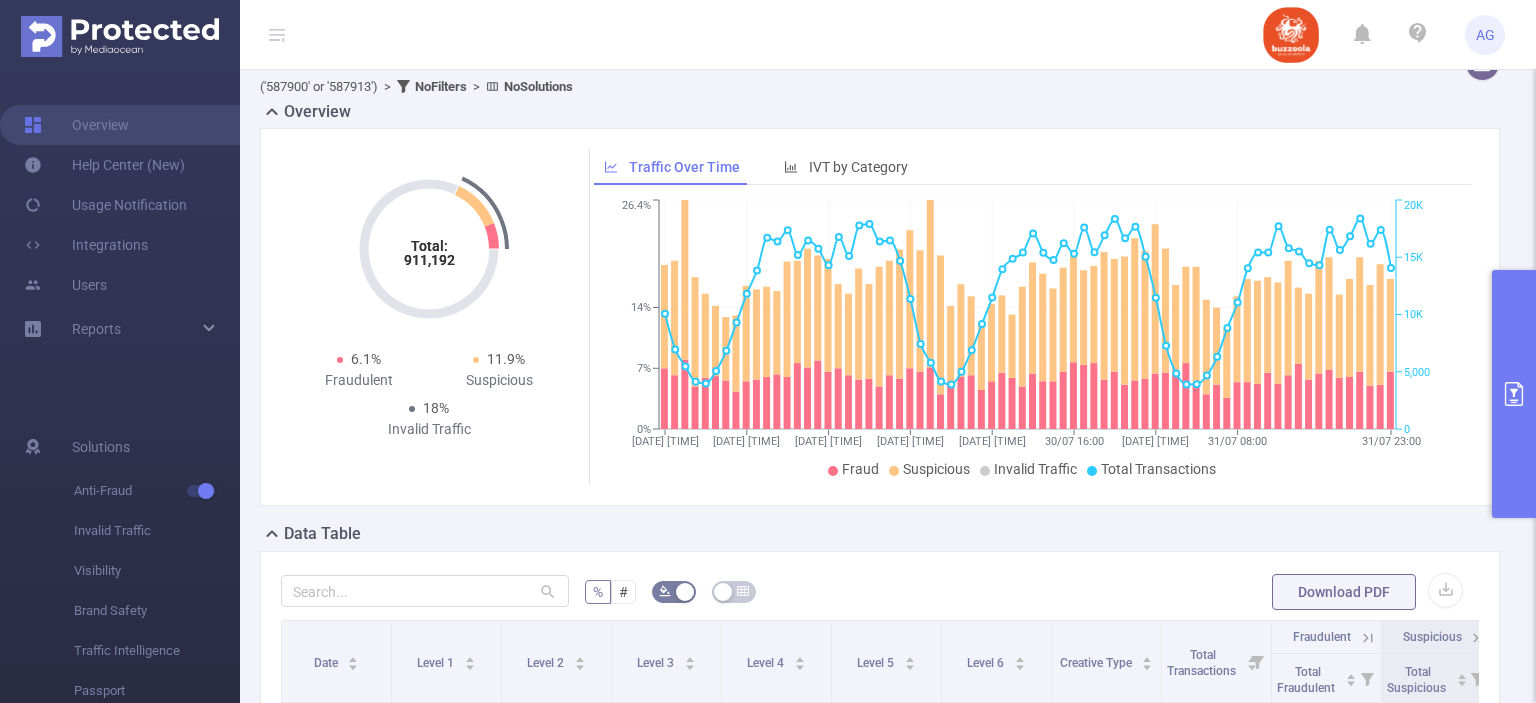 click at bounding box center [1514, 394] 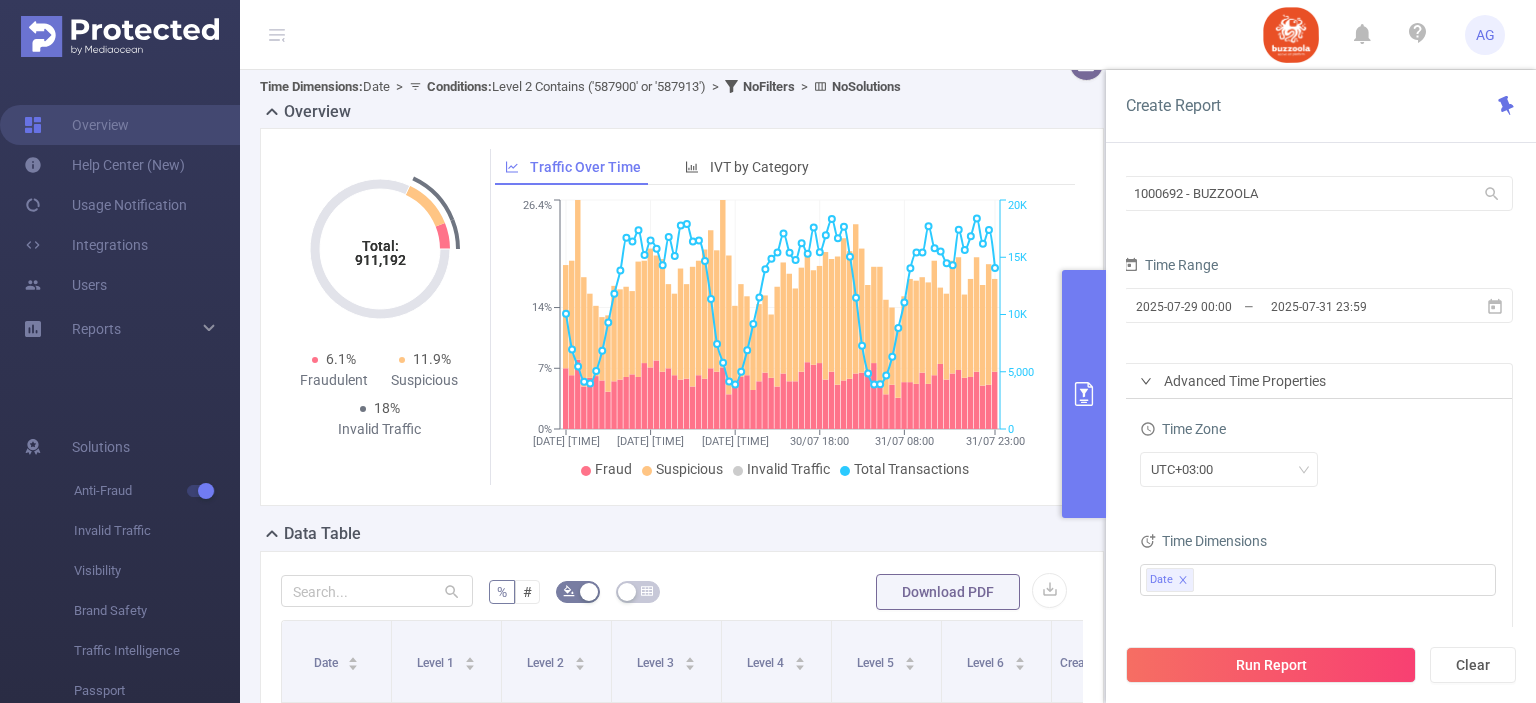 click on "Advanced Time Properties" at bounding box center (1318, 381) 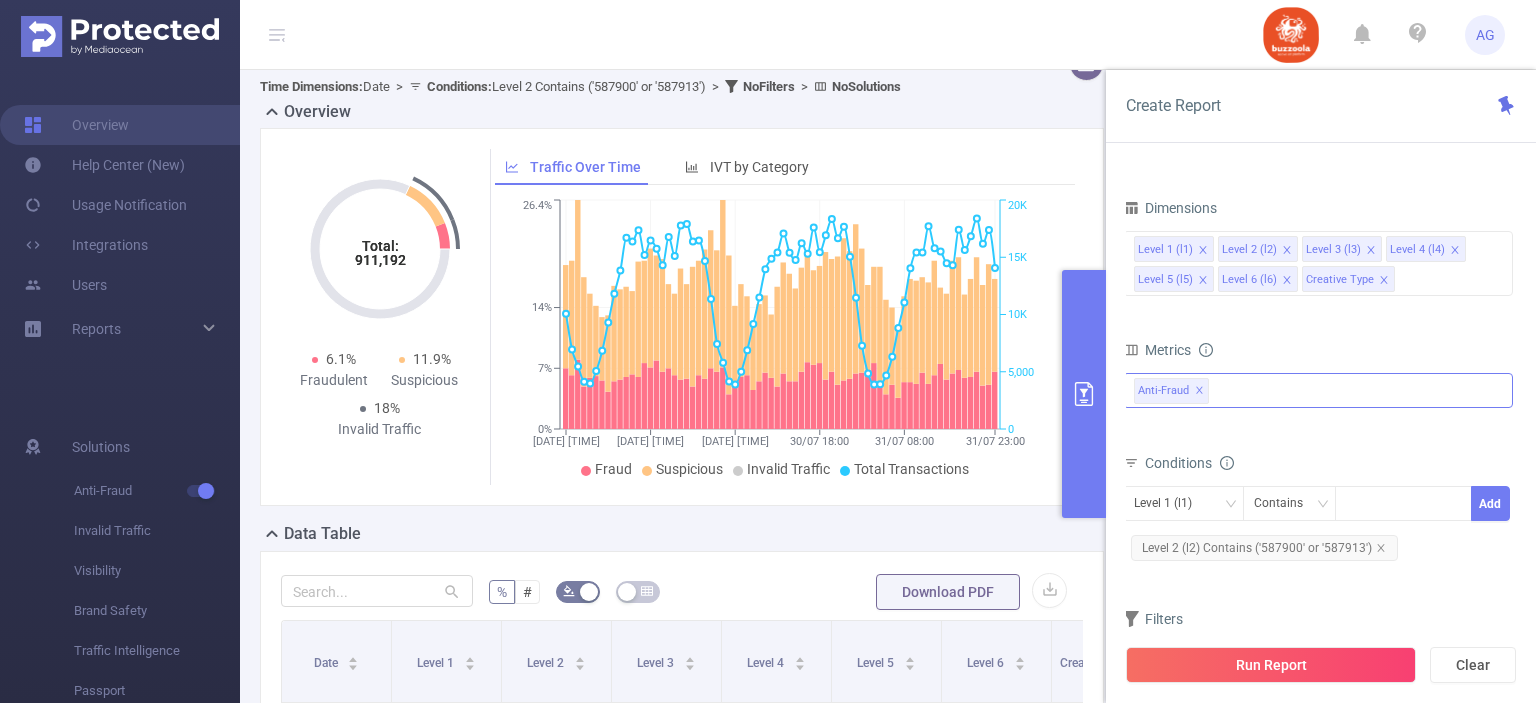 click on "Anti-Fraud    ✕" at bounding box center (1318, 390) 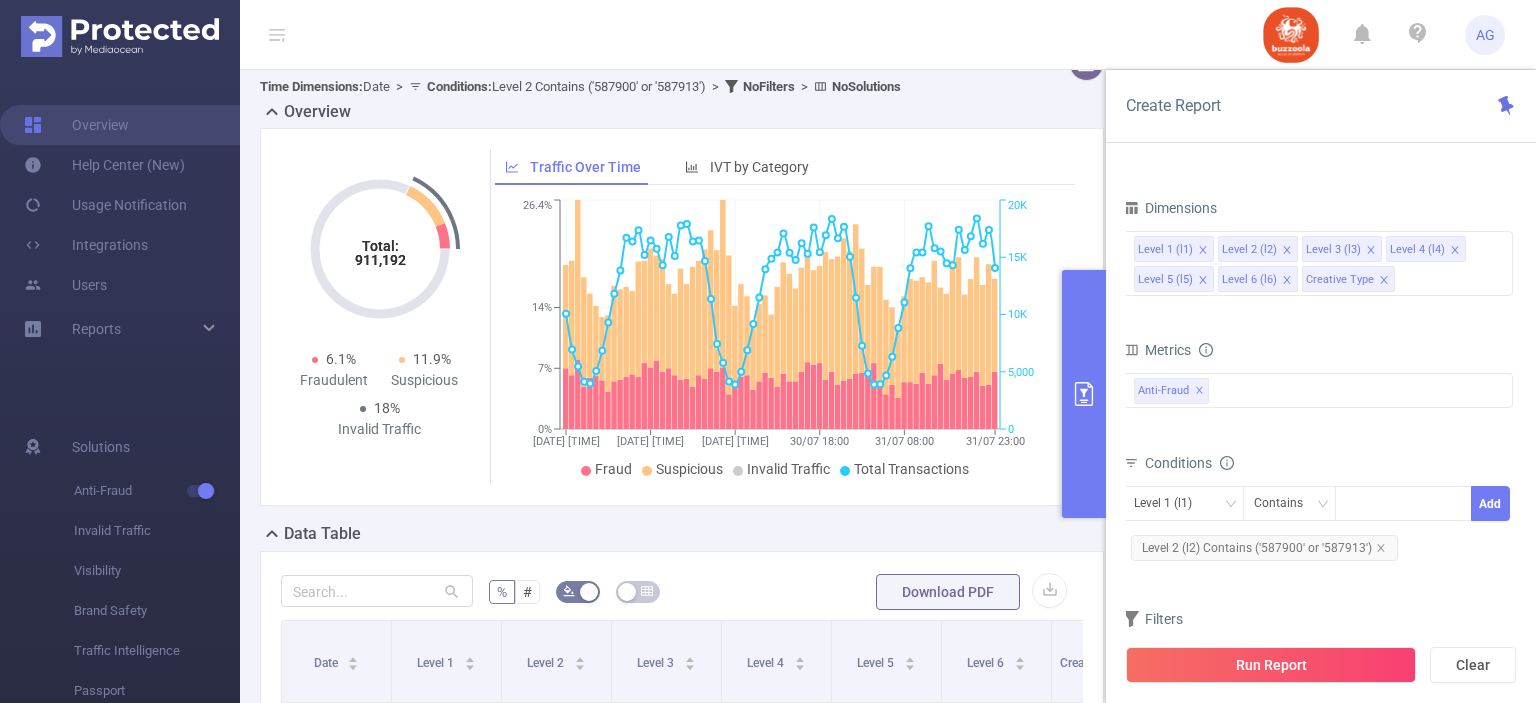 click on "Dimensions Level 1 (l1) Level 2 (l2) Level 3 (l3) Level 4 (l4) Level 5 (l5) Level 6 (l6) Creative Type      Metrics Total Fraudulent Bot/Virus Hostile Tools Tunneled Traffic Non Malicious Bots View Fraud Publisher Fraud Reputation Total Suspicious Bot/Virus Hostile Tools Tunneled Traffic Non Malicious Bots View Fraud Publisher Fraud Reputation Total IVT   Anti-Fraud    ✕ Anti-Fraud Invalid Traffic Visibility MRC    Conditions  Level 1 (l1) Contains   Add Level 2 (l2) Contains ('587900' or '587913')    Filters Total Transactions ≥ Add" at bounding box center [1318, 448] 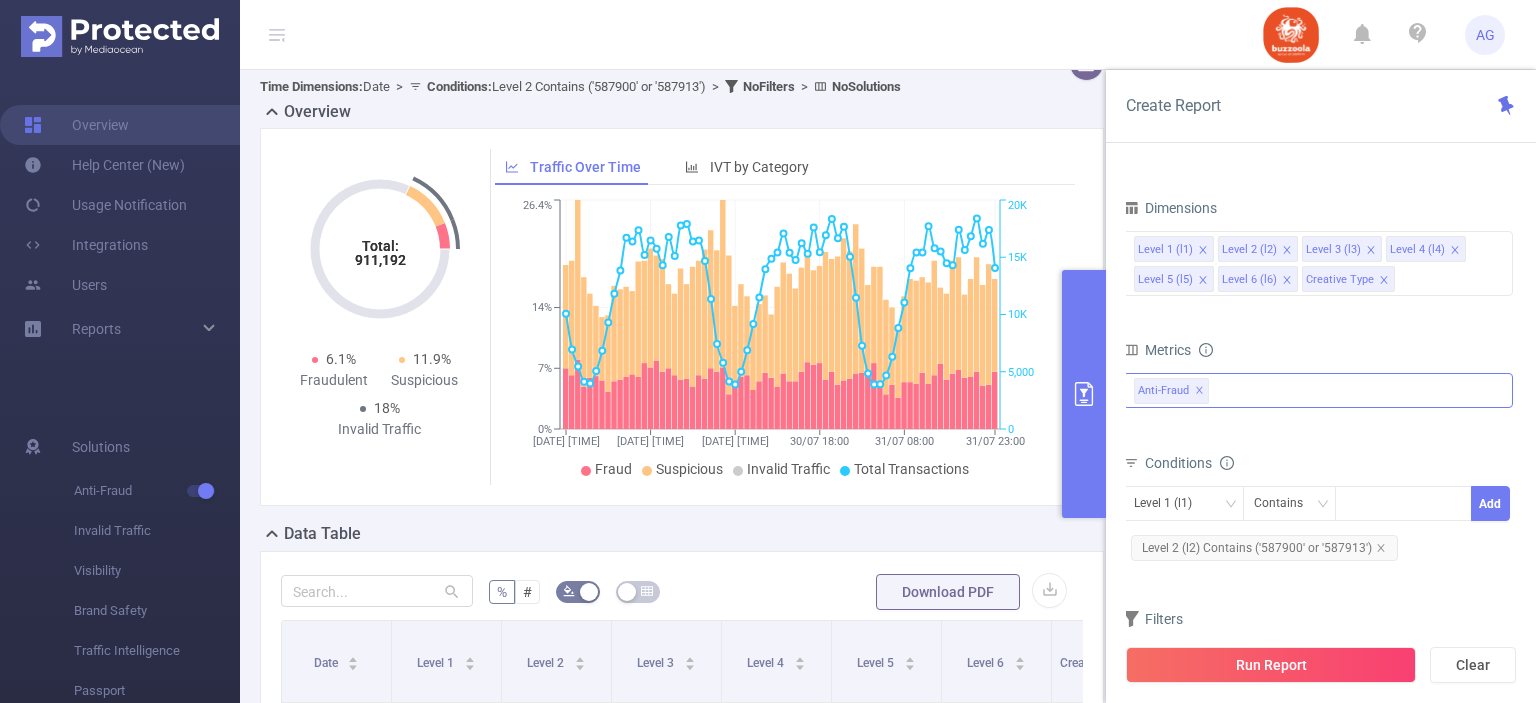 click on "Anti-Fraud    ✕ Anti-Fraud Invalid Traffic Visibility MRC" at bounding box center [1318, 390] 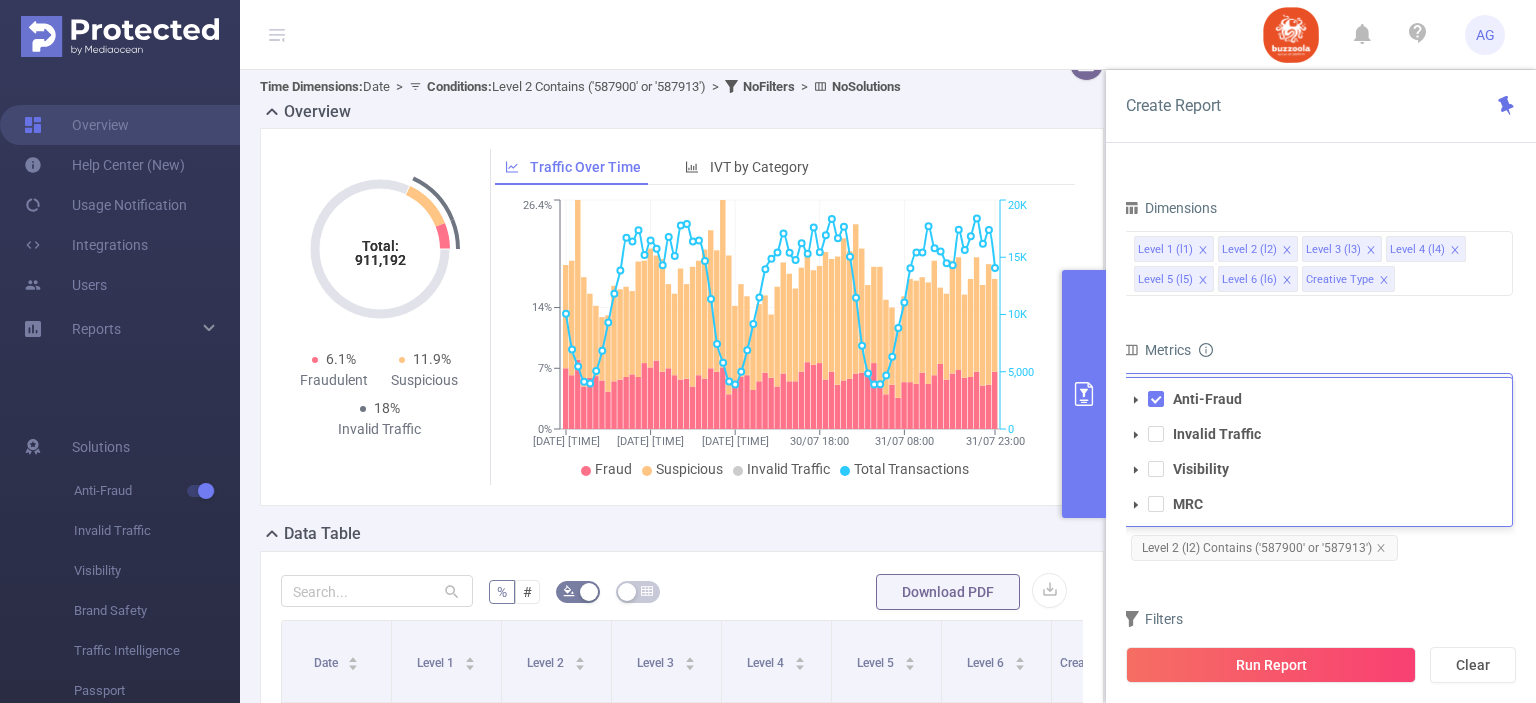 click 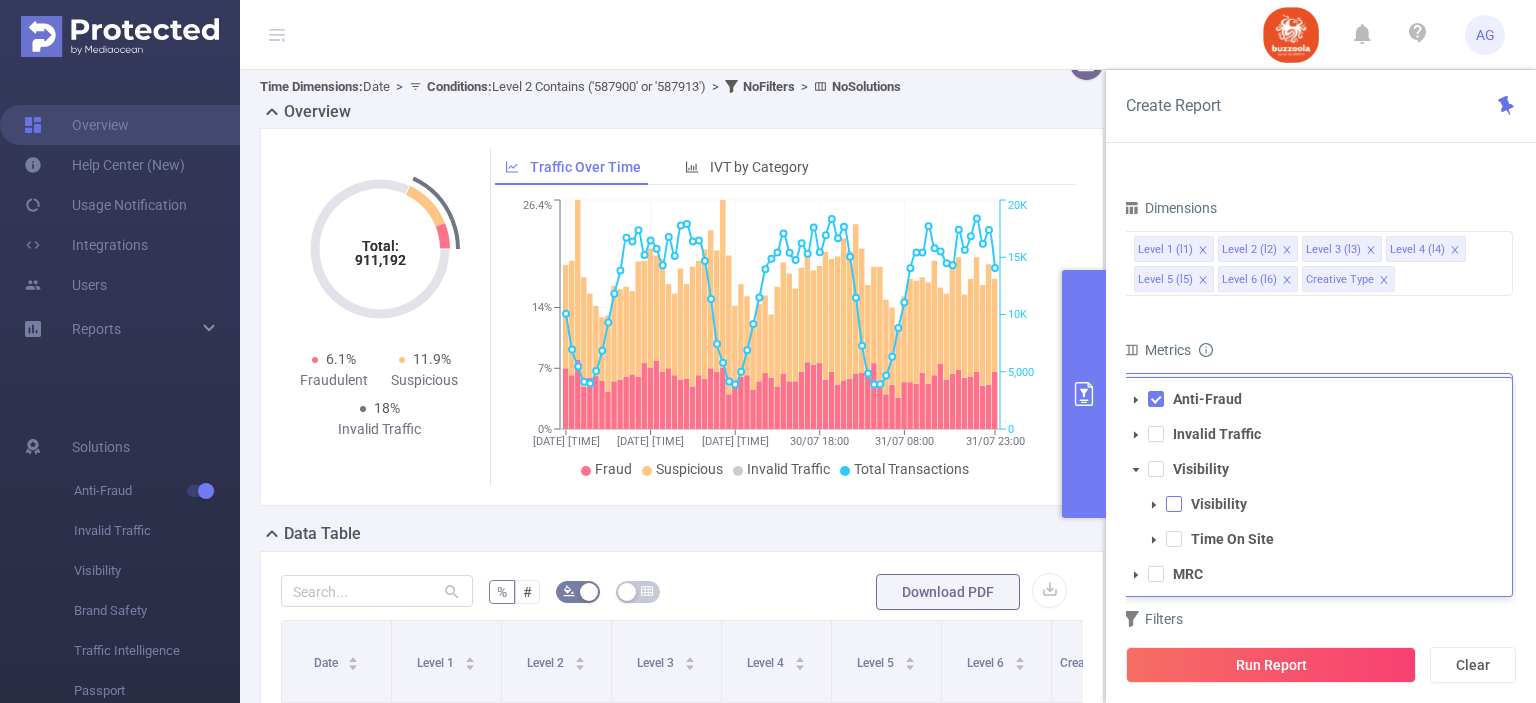 click at bounding box center [1174, 504] 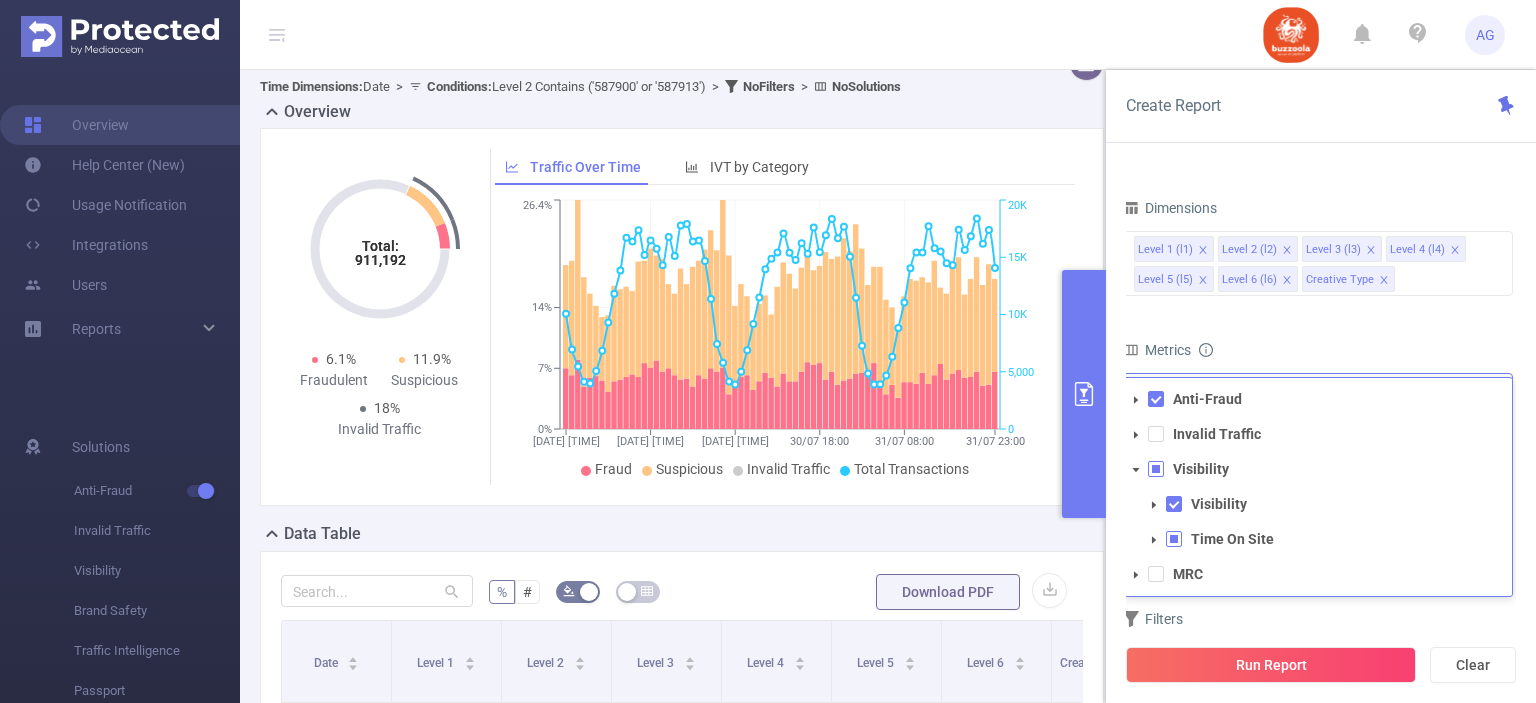 click 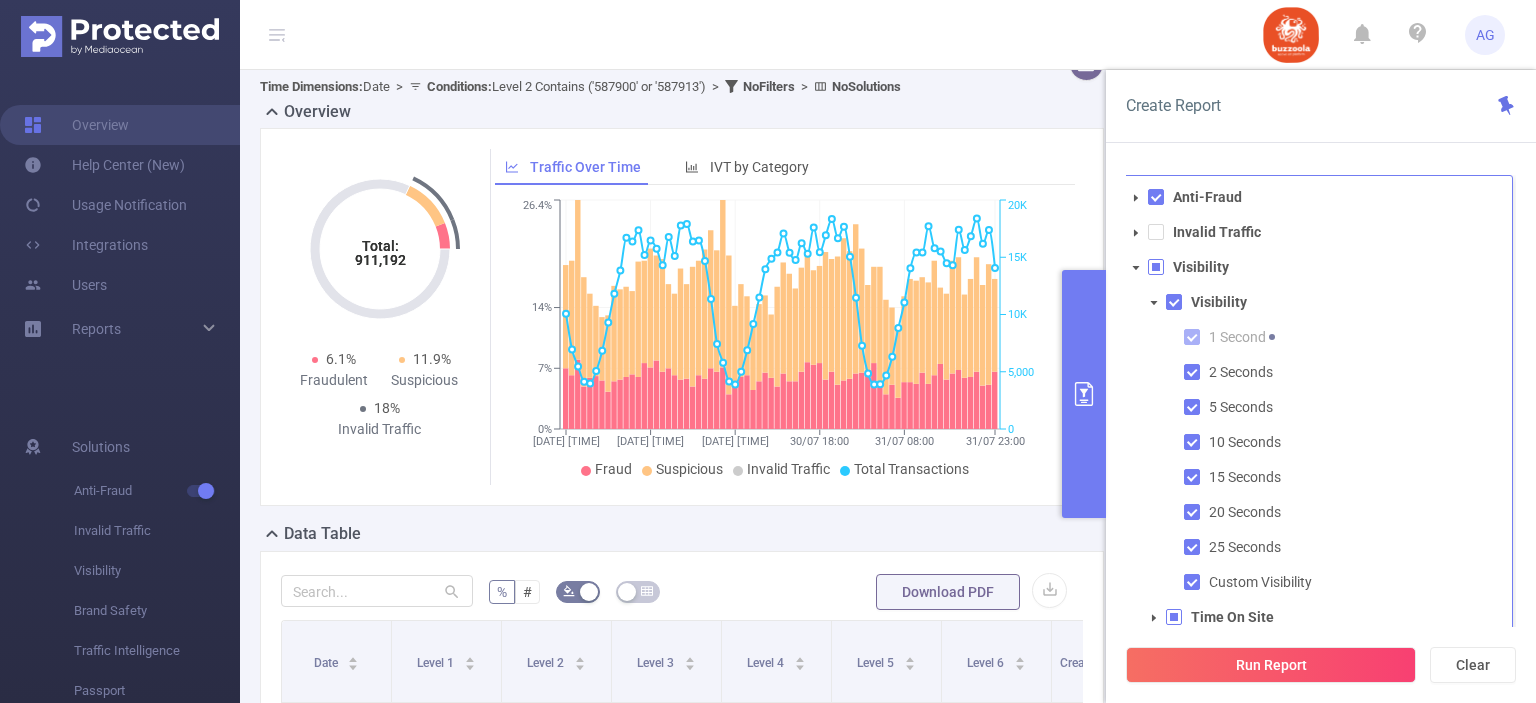click 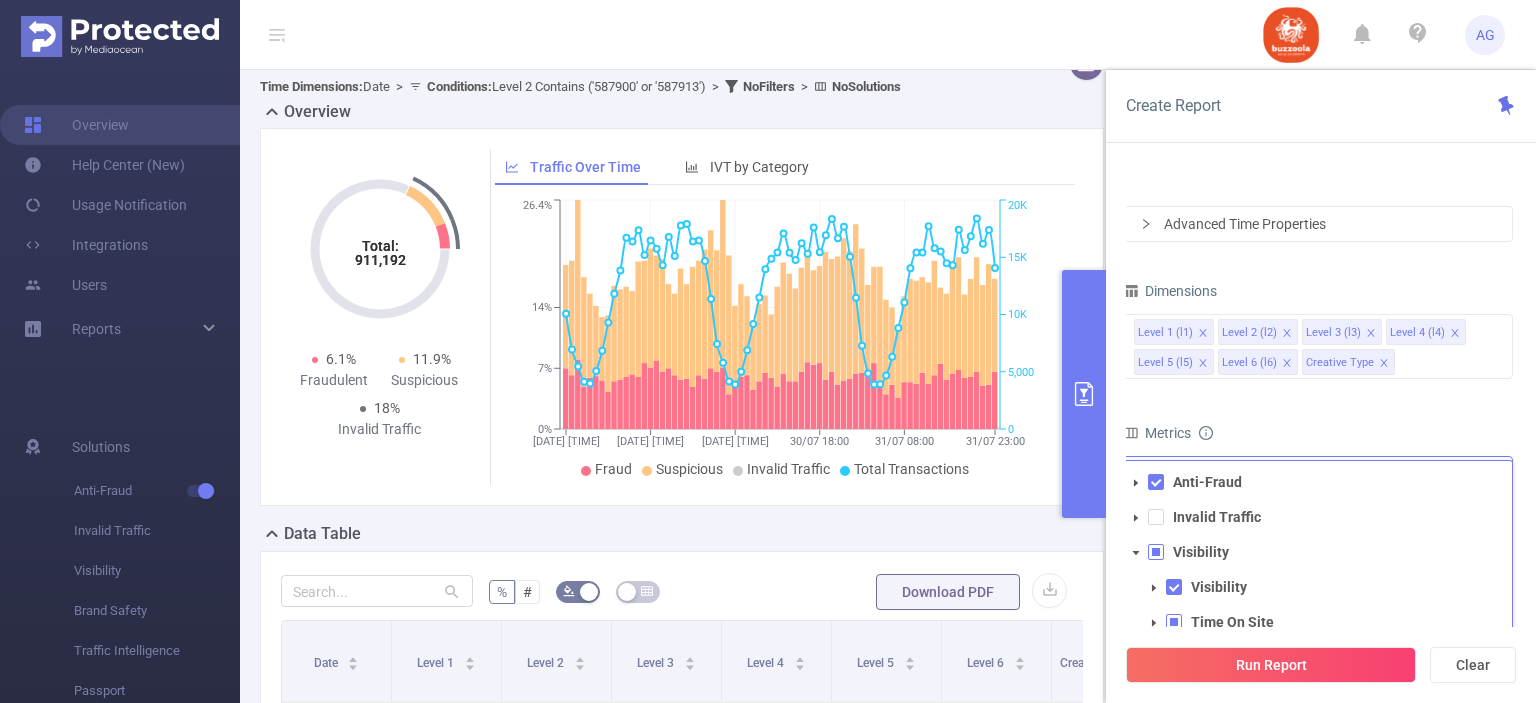 click 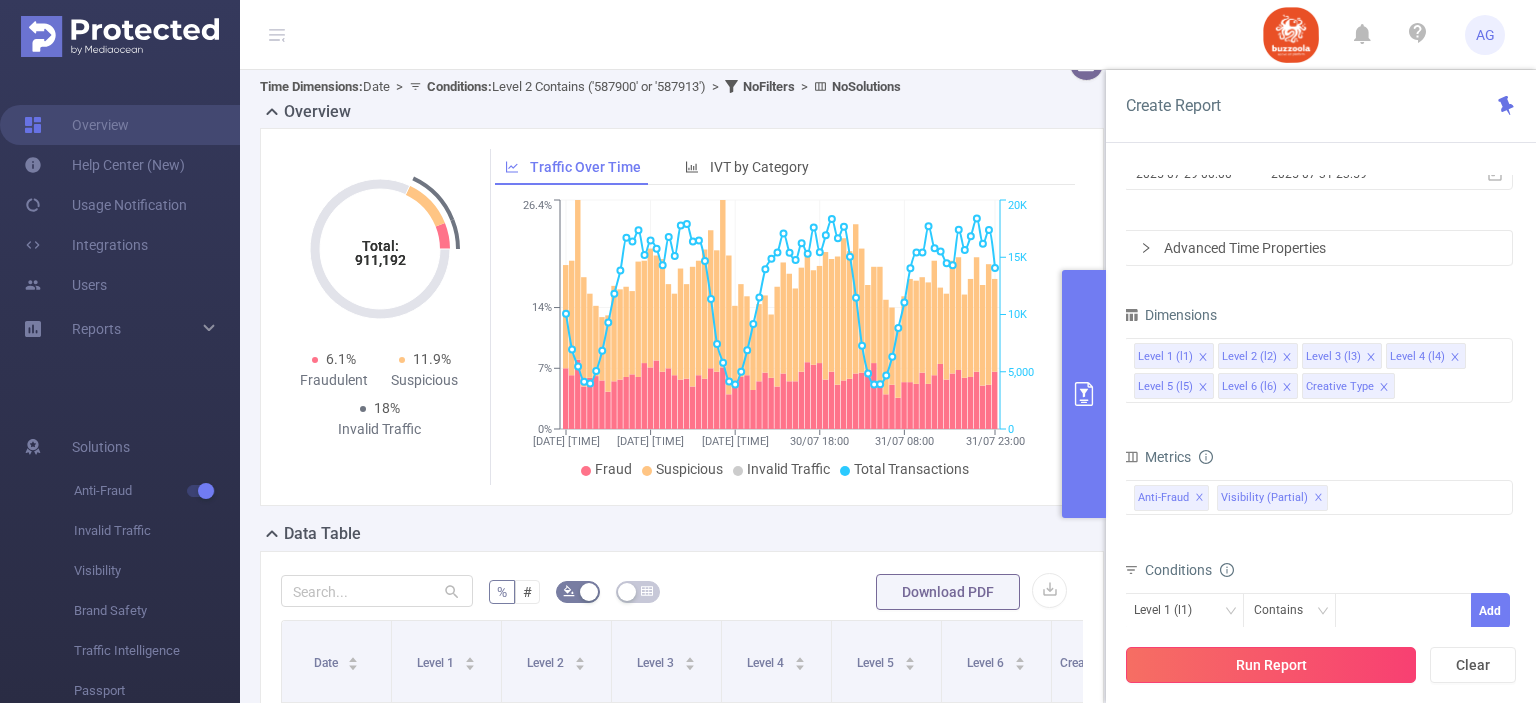 click on "Run Report" at bounding box center [1271, 665] 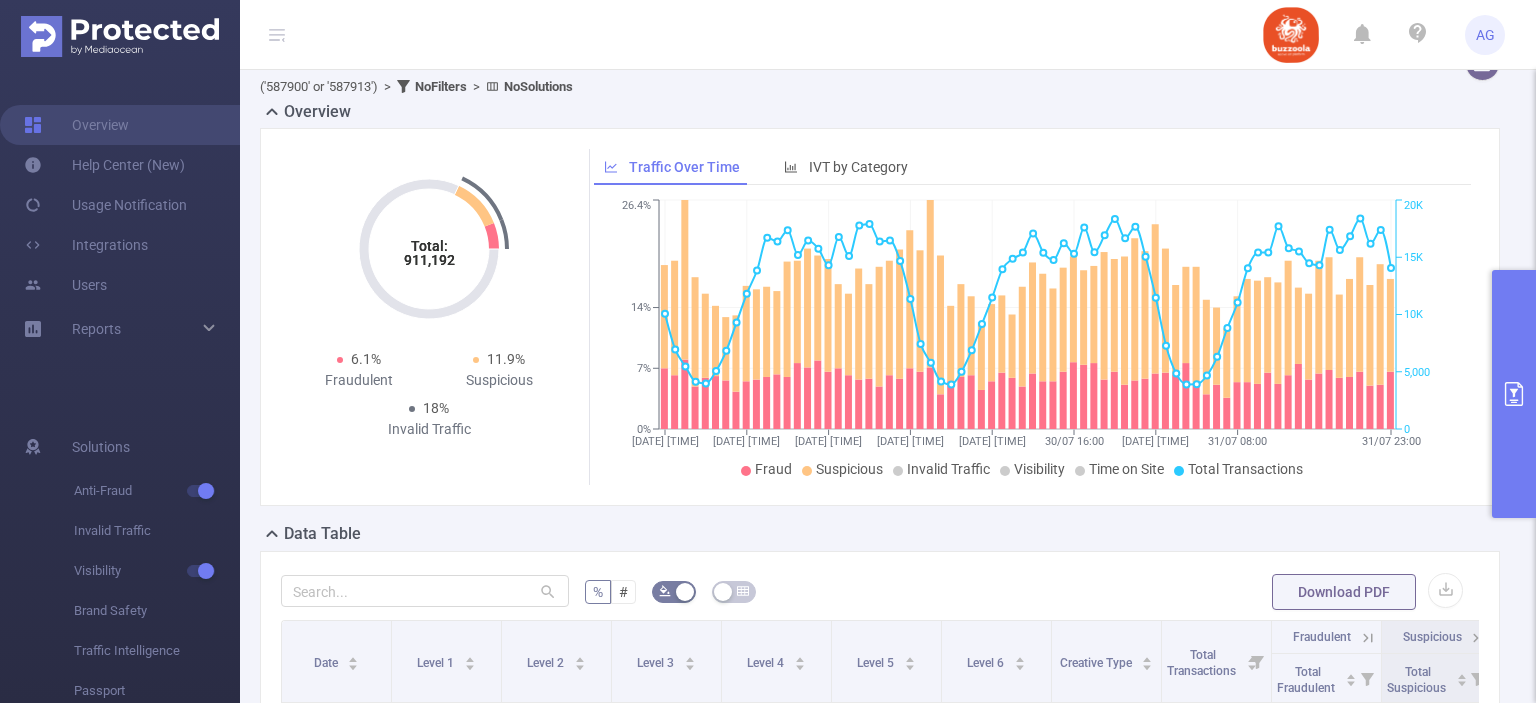 click at bounding box center (1514, 394) 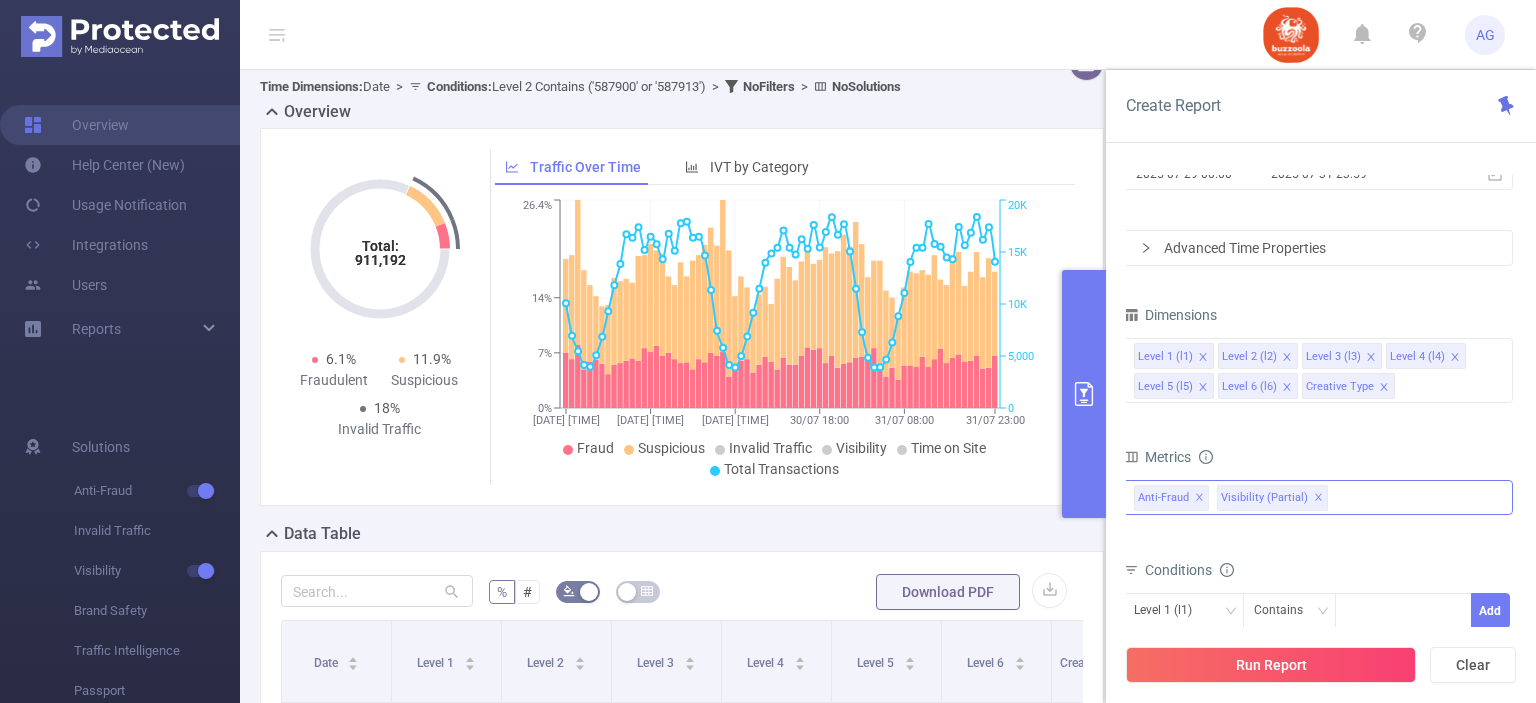 click on "Anti-Fraud    ✕ Anti-Fraud Fraudulent Suspicious Invalid Traffic Invalid Traffic Visibility Visibility Time On Site MRC Visibility (partial)    ✕" at bounding box center [1318, 497] 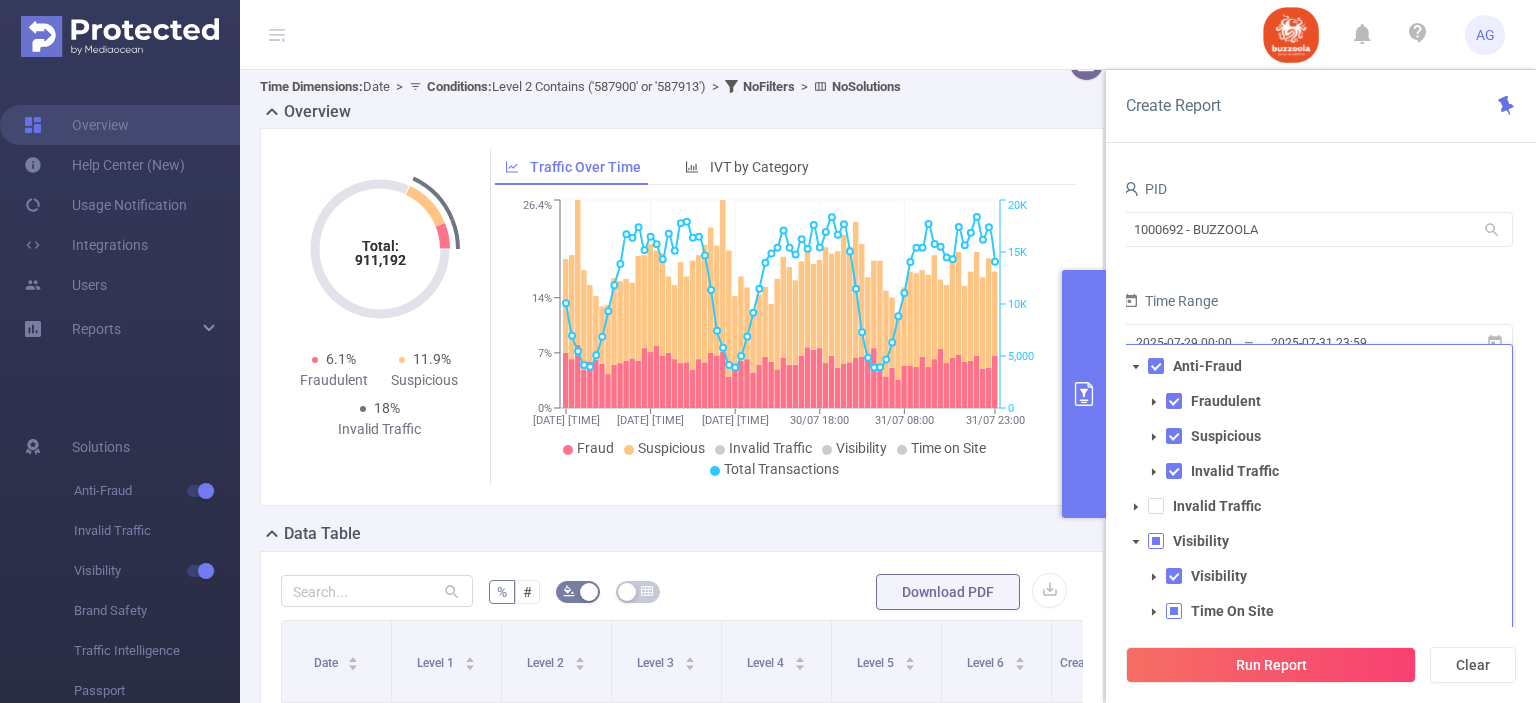 click at bounding box center (1154, 402) 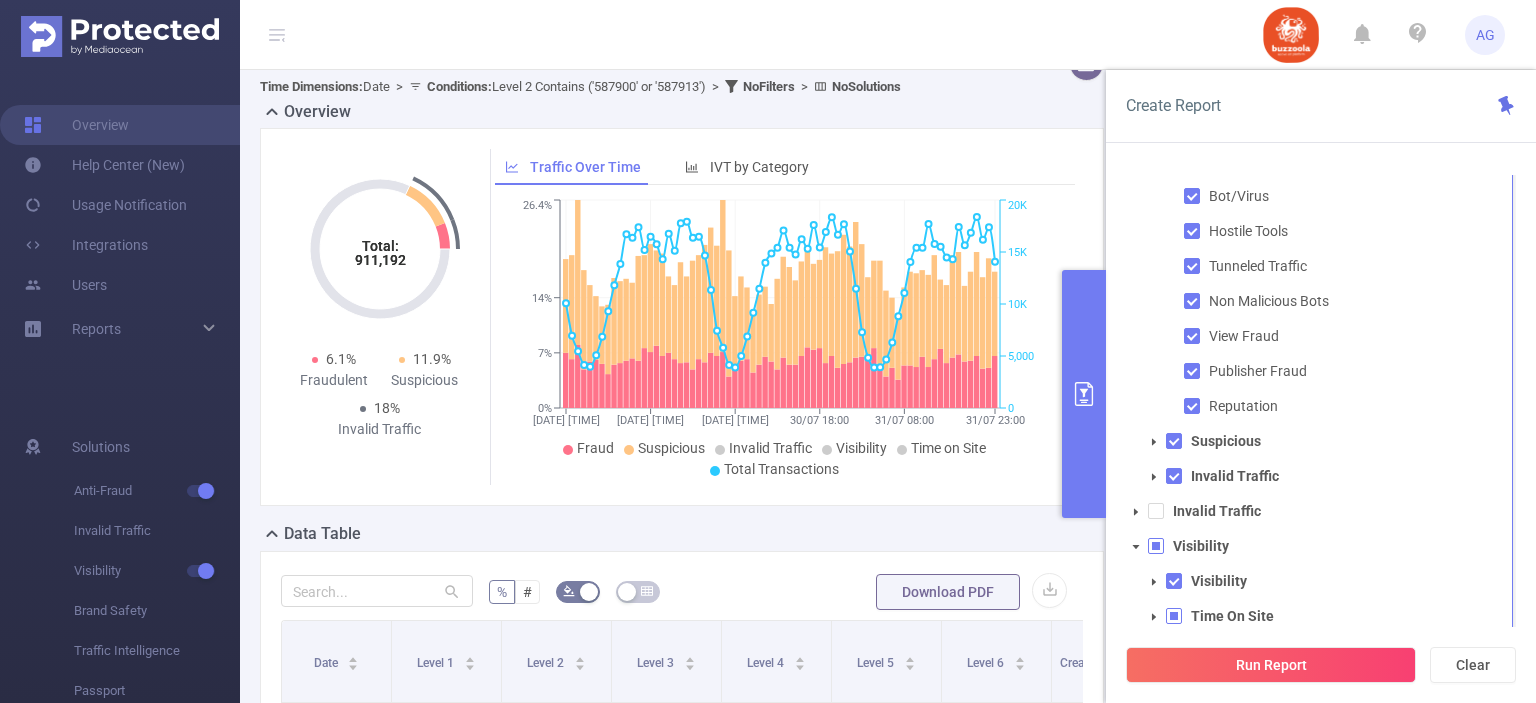 click 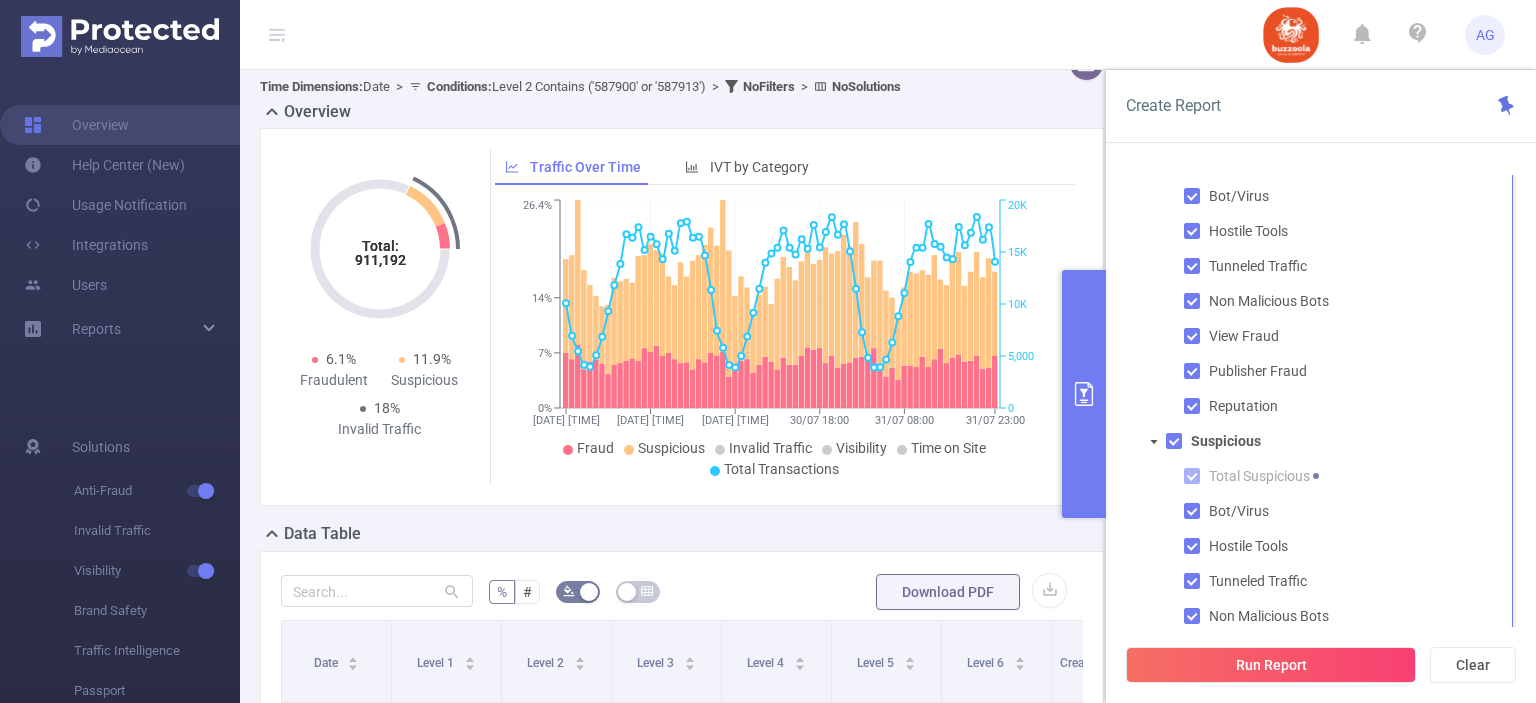 click 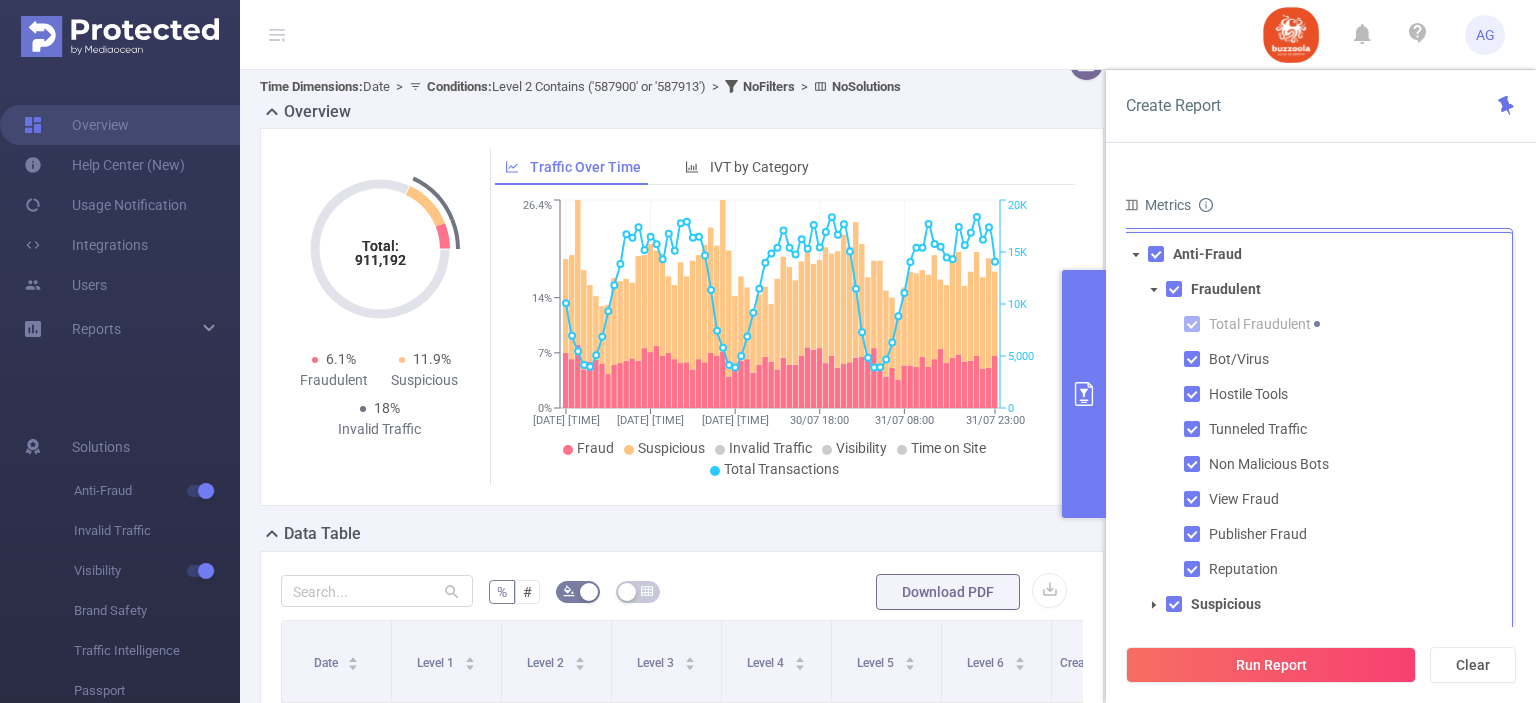click 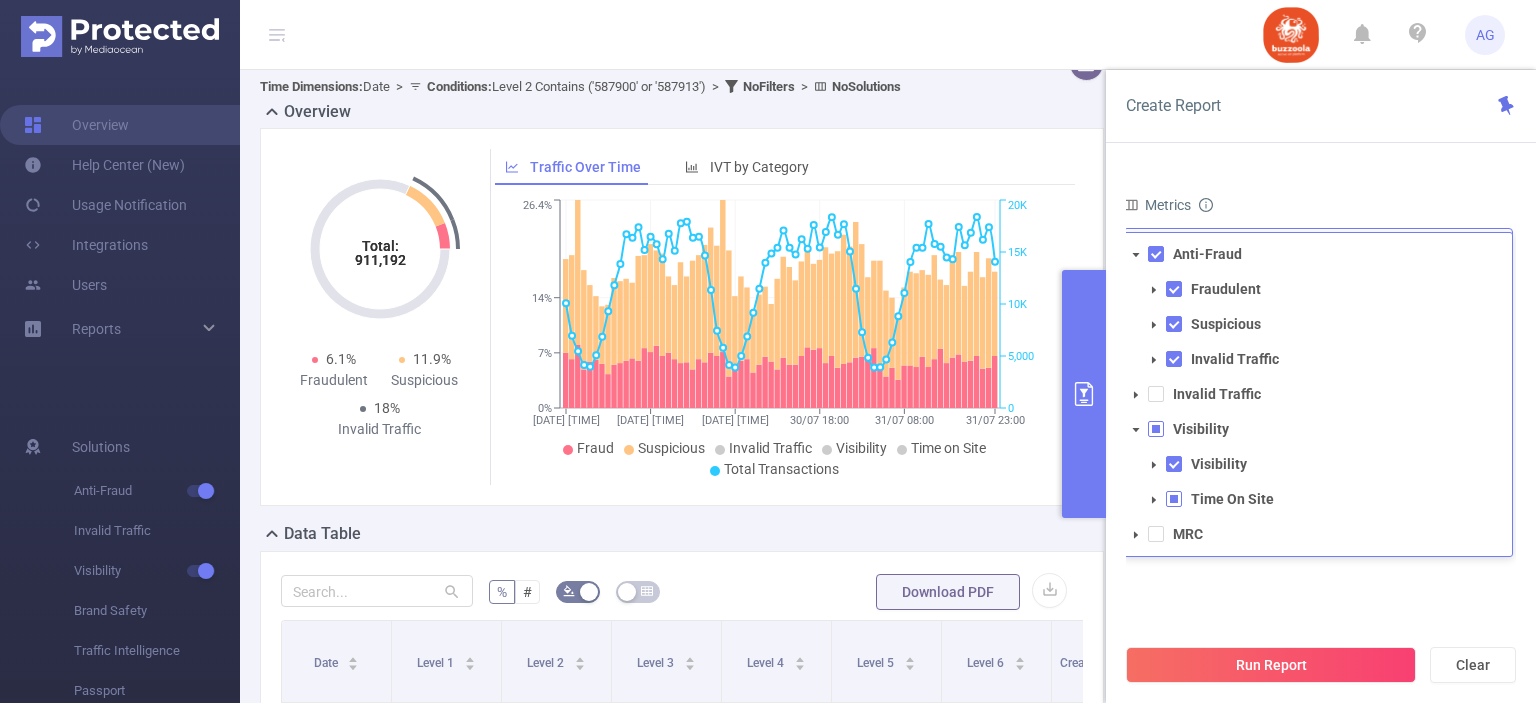click 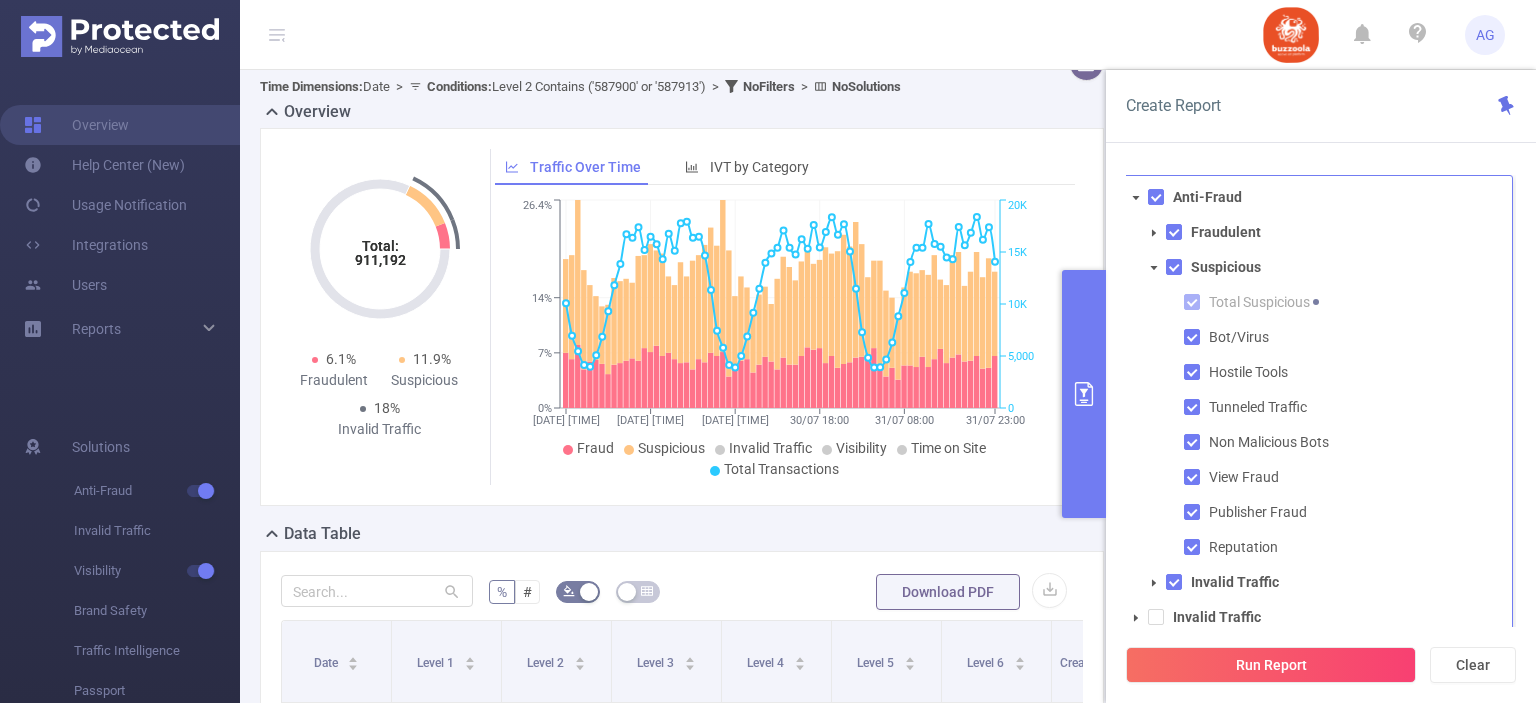 click 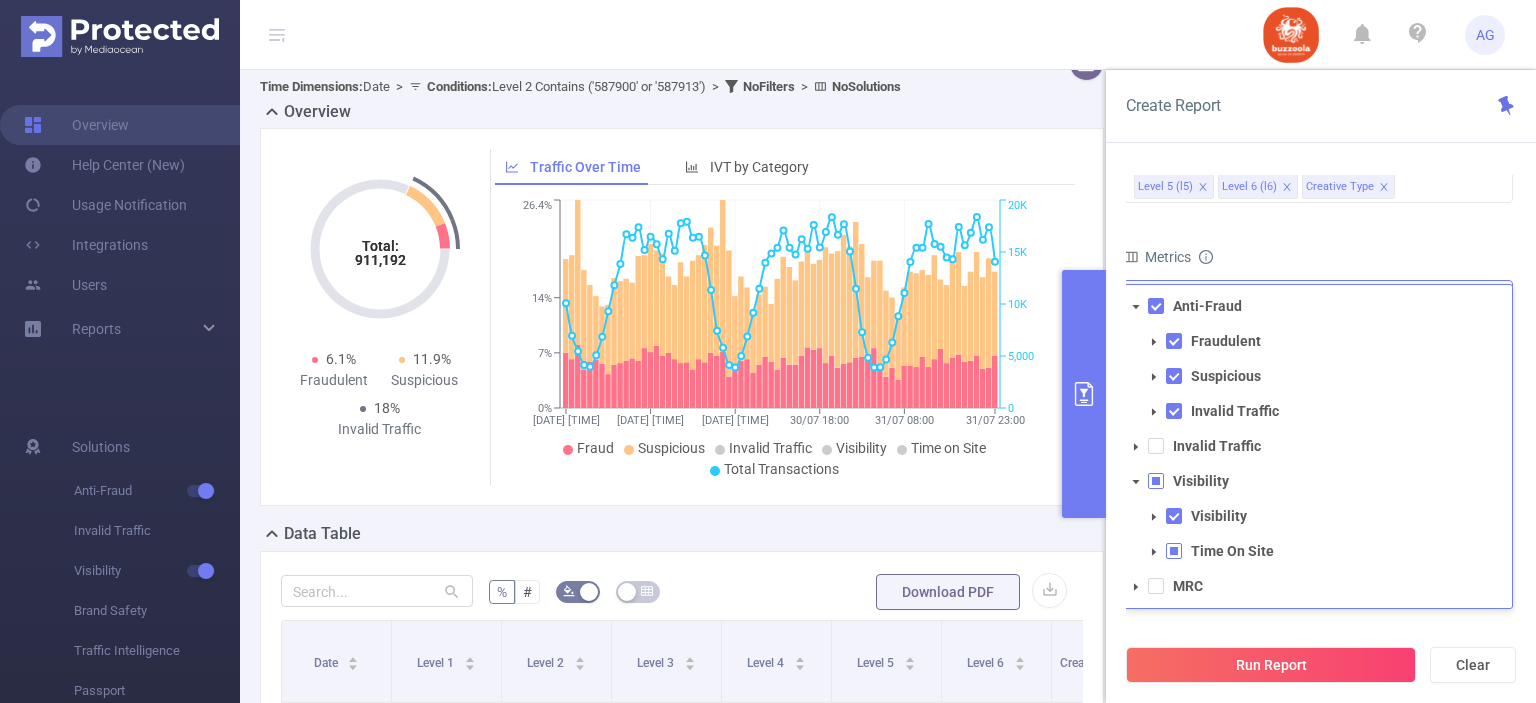 click at bounding box center (1174, 551) 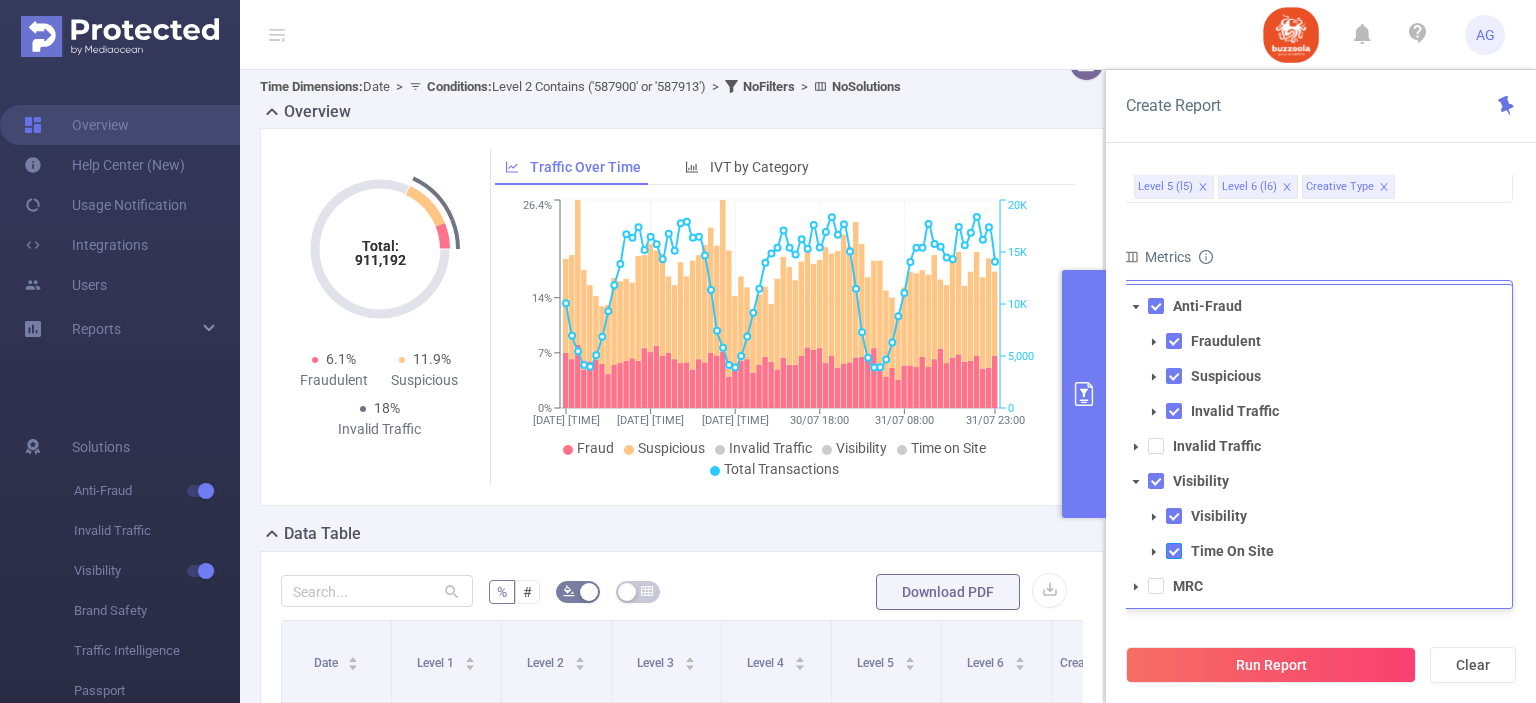 click at bounding box center [1174, 551] 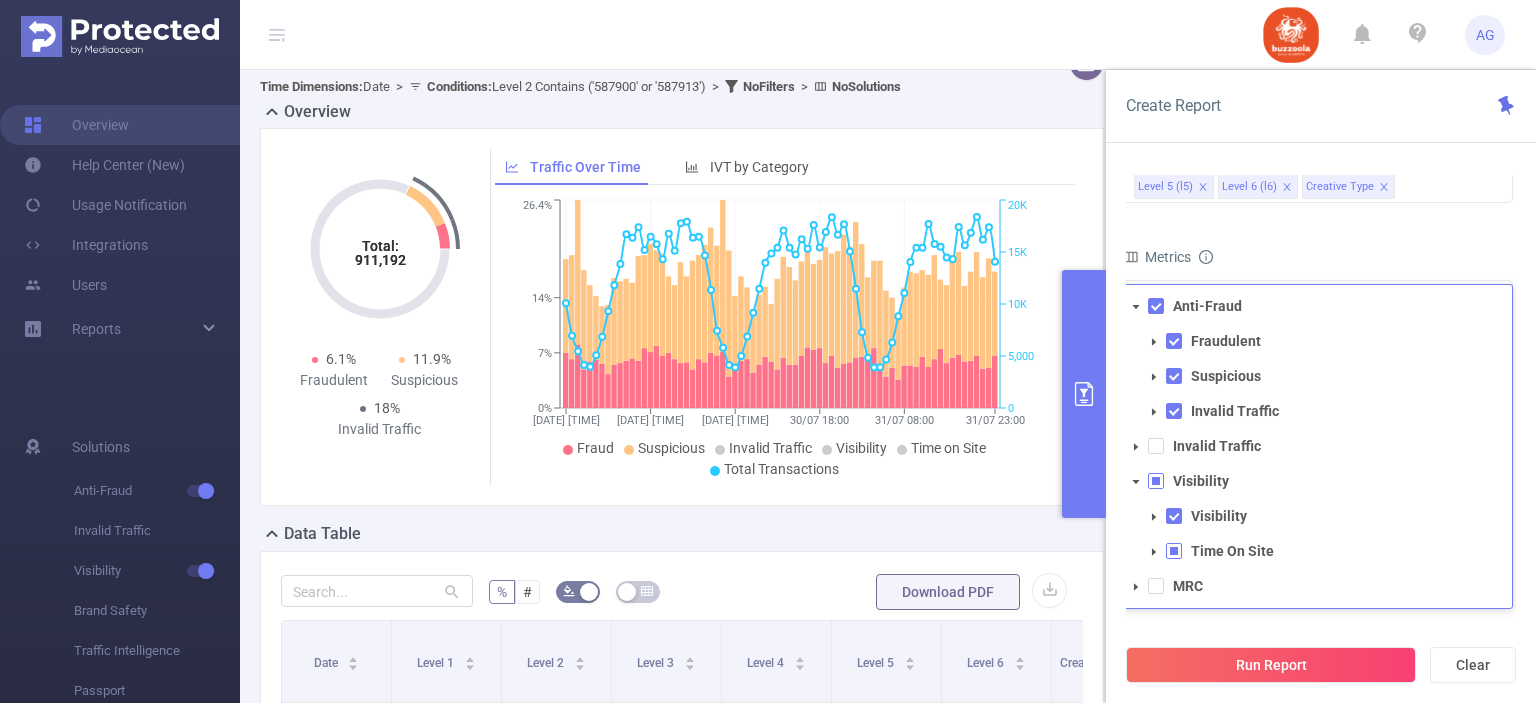 click on "Run Report  Clear" at bounding box center (1321, 665) 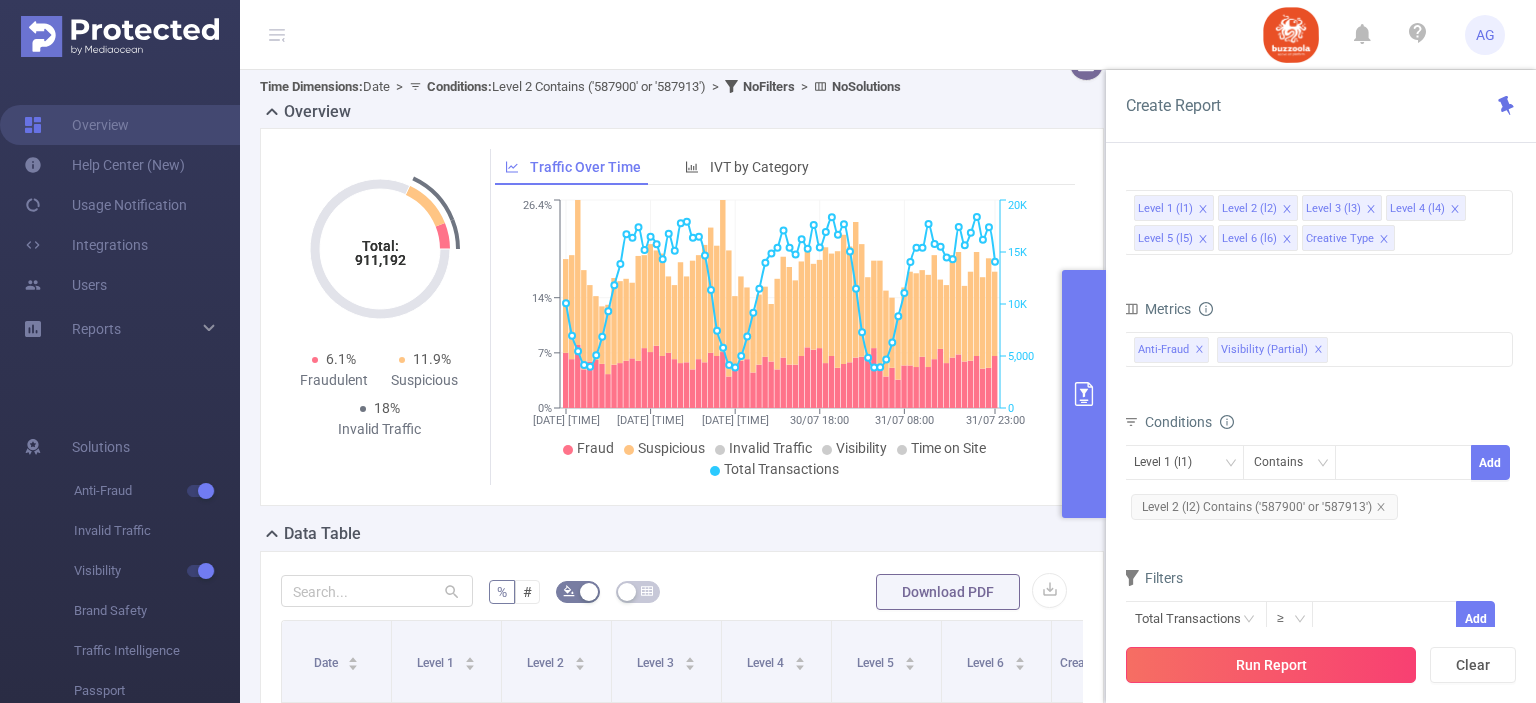 click on "Run Report" at bounding box center [1271, 665] 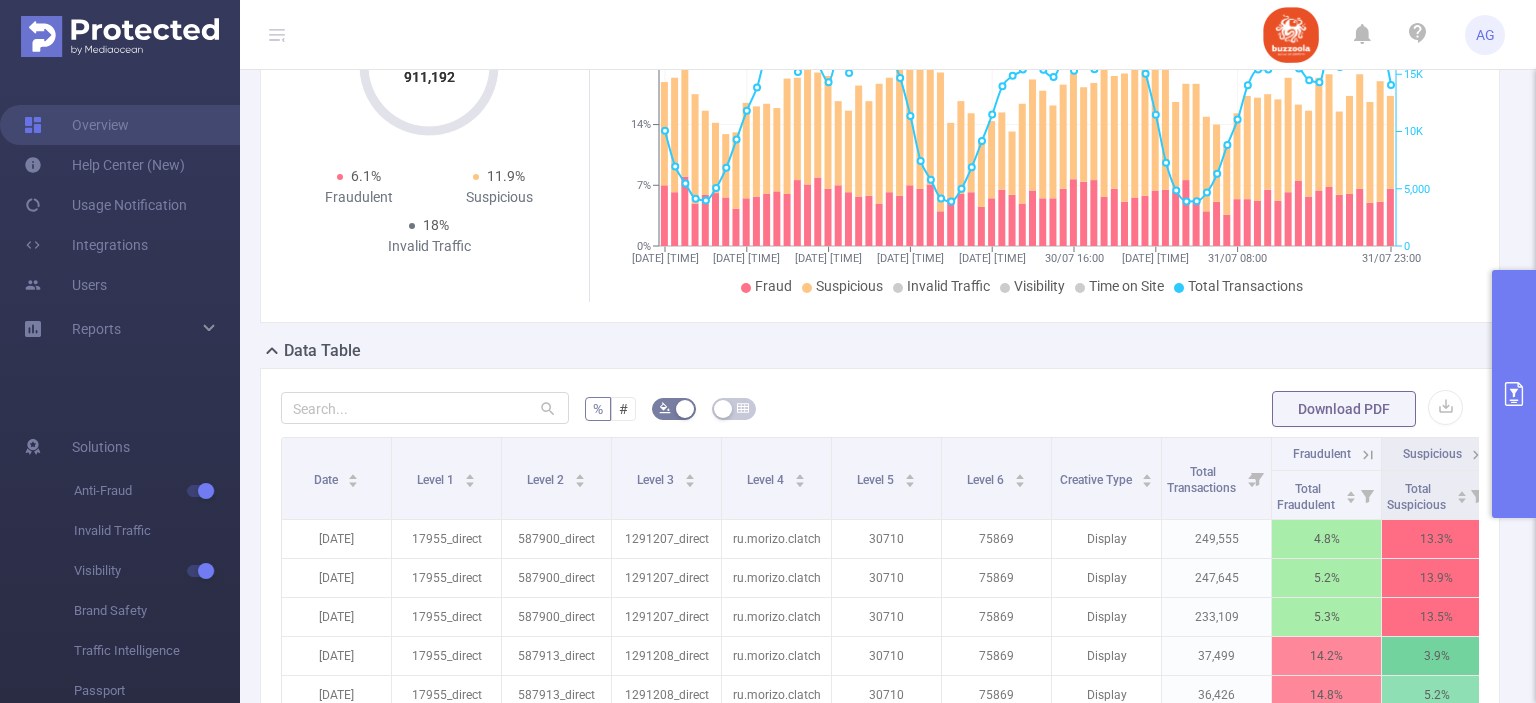 scroll, scrollTop: 308, scrollLeft: 0, axis: vertical 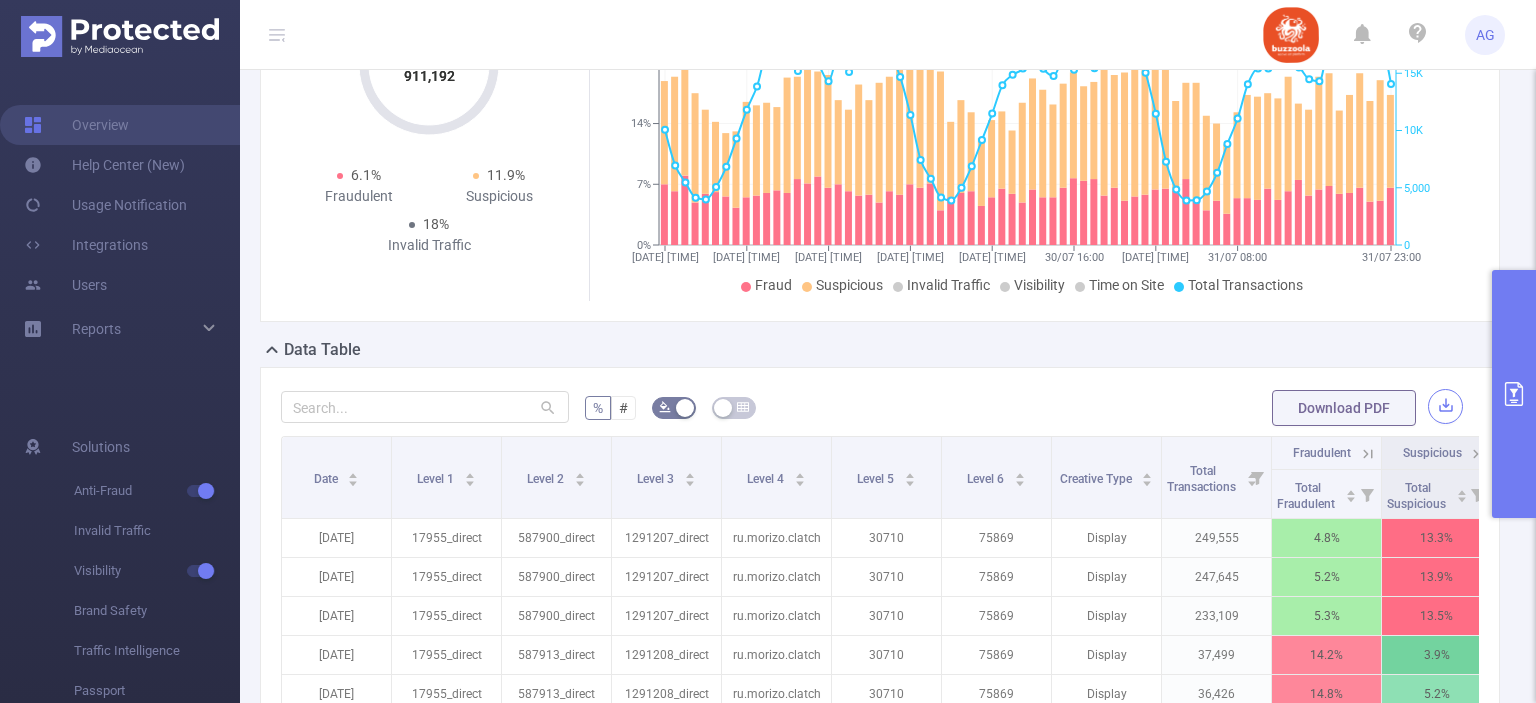 click at bounding box center (1445, 406) 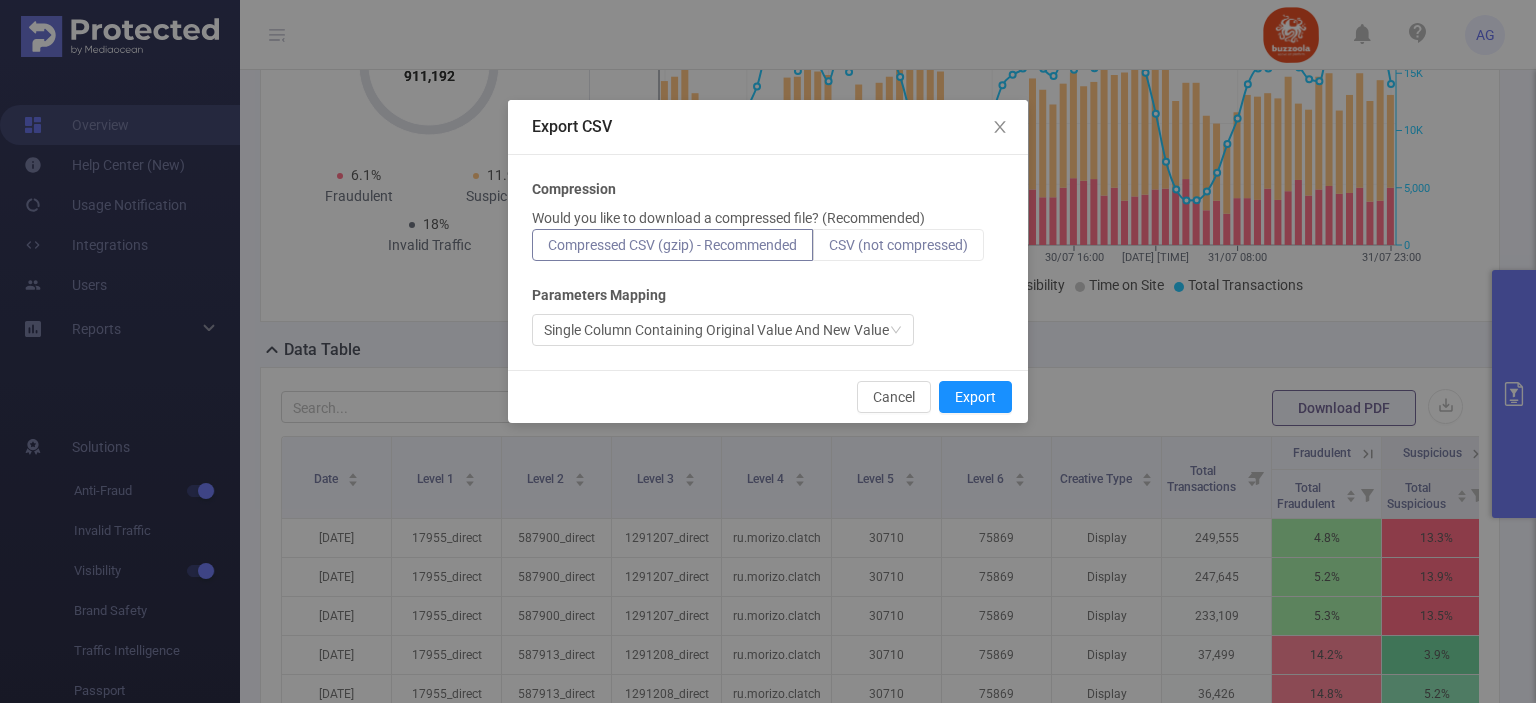 click on "CSV (not compressed)" at bounding box center [898, 245] 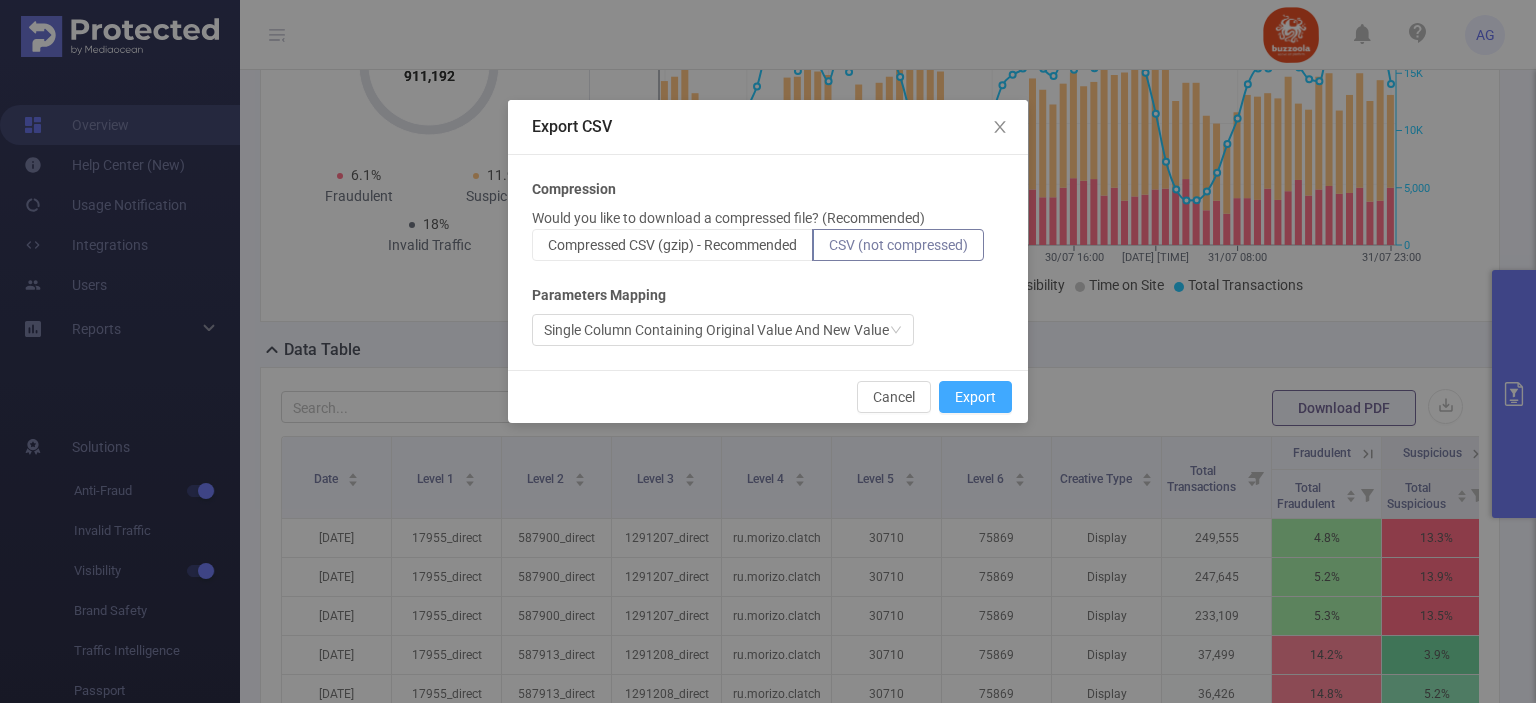 click on "Export" at bounding box center [975, 397] 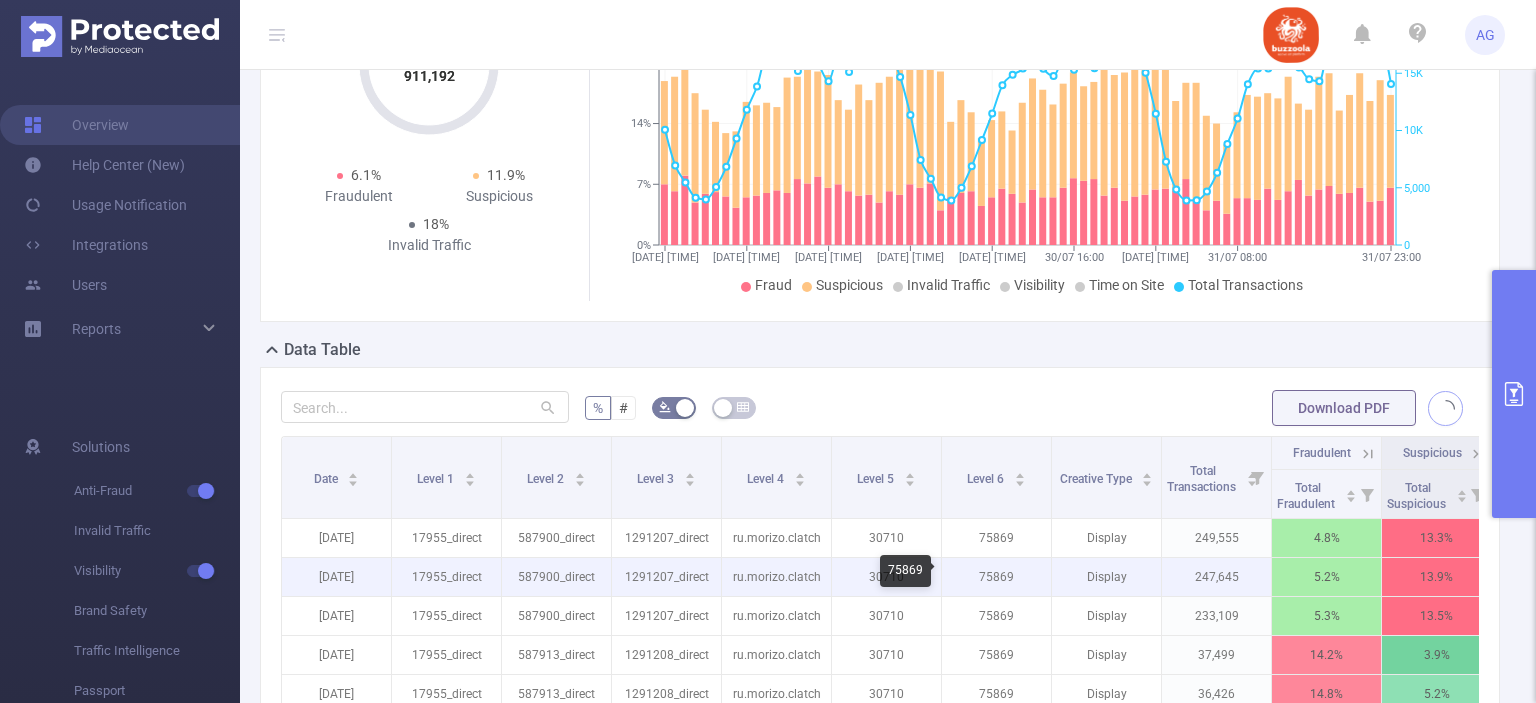 scroll, scrollTop: 0, scrollLeft: 361, axis: horizontal 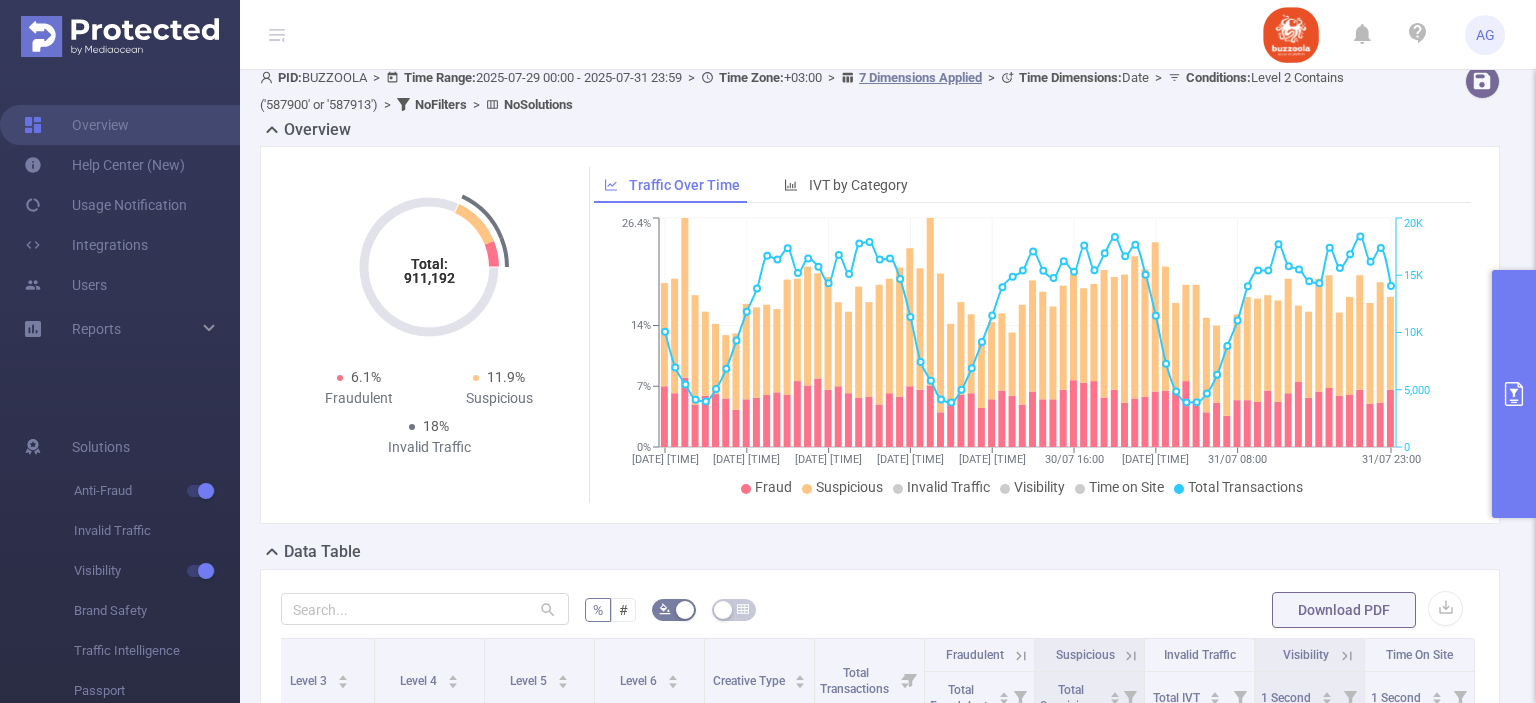 click at bounding box center [1514, 394] 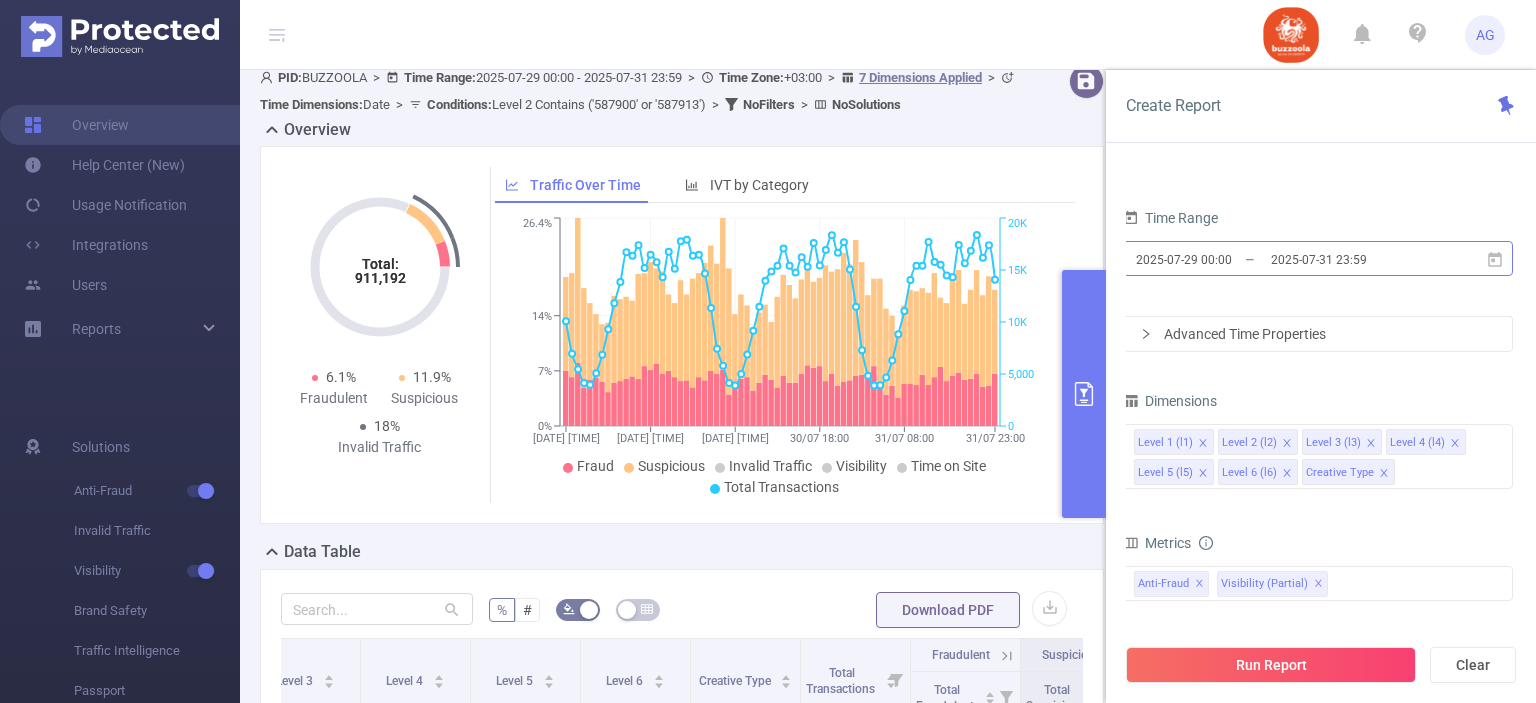 click on "2025-07-29 00:00" at bounding box center [1215, 259] 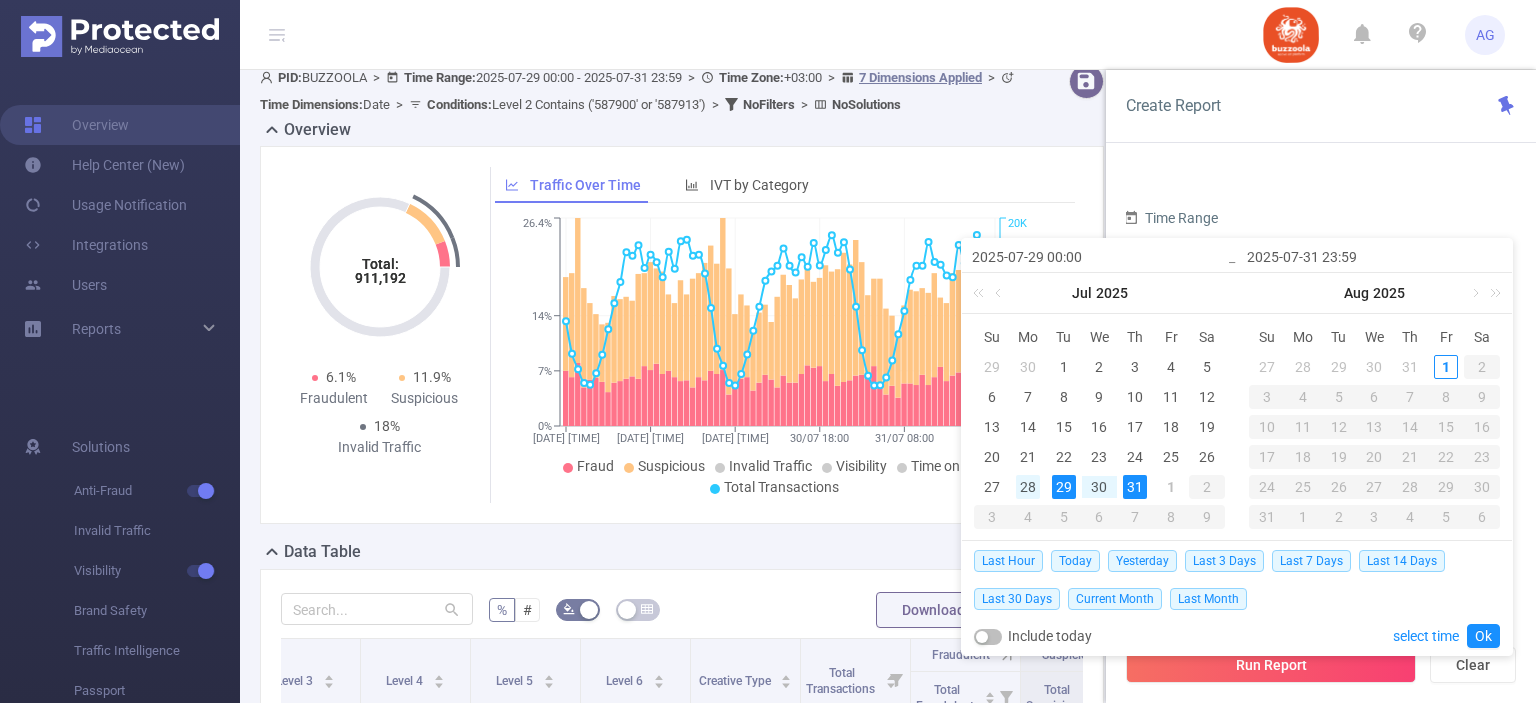 click on "28" at bounding box center [1028, 487] 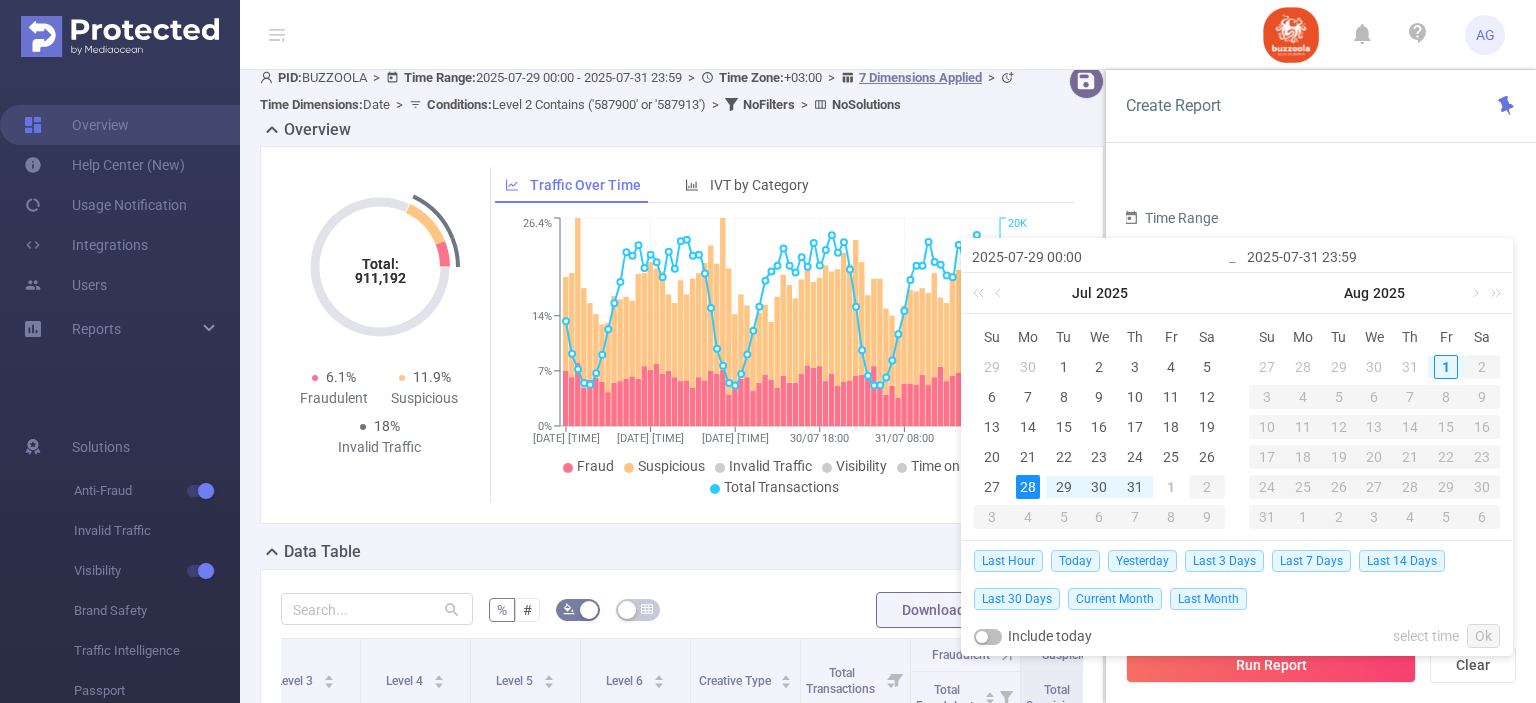 click on "28" at bounding box center [1028, 487] 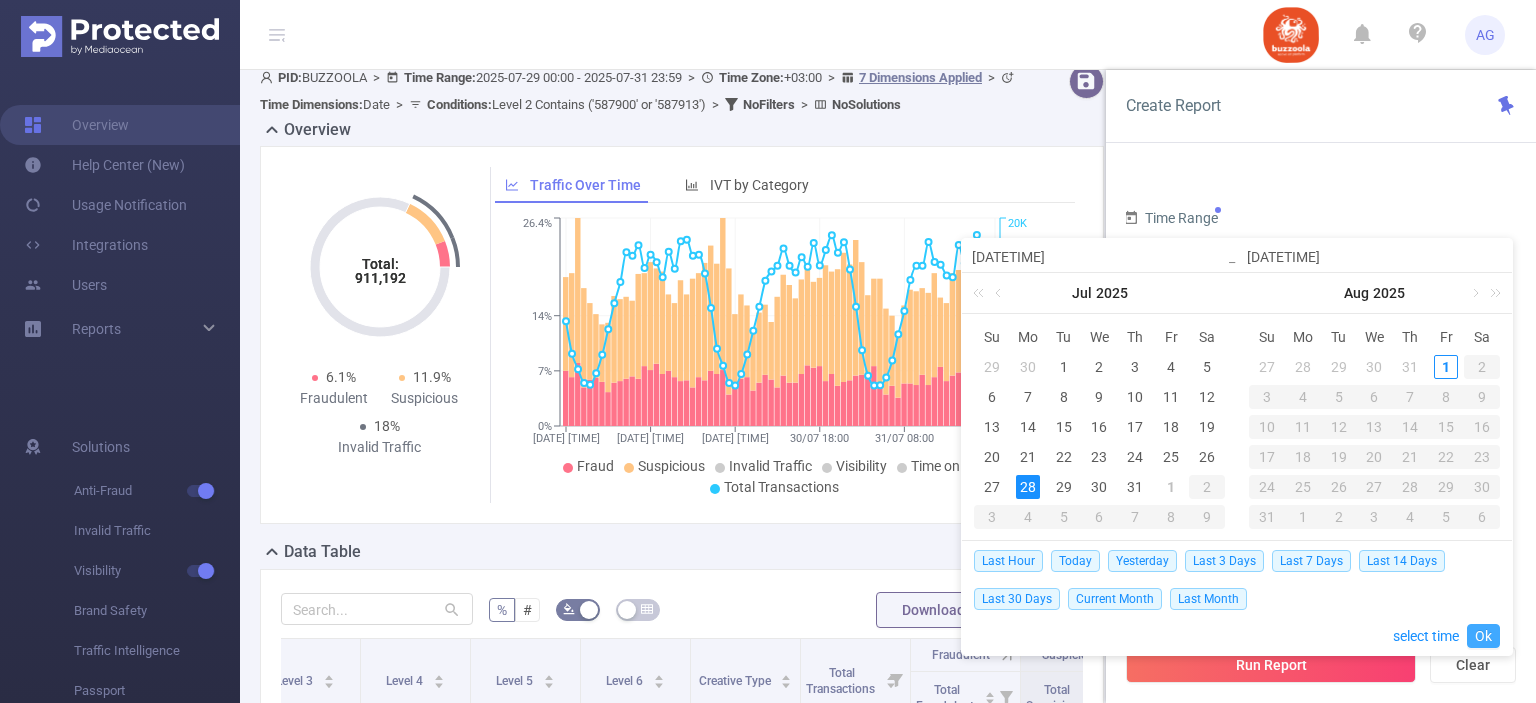 click on "Ok" at bounding box center [1483, 636] 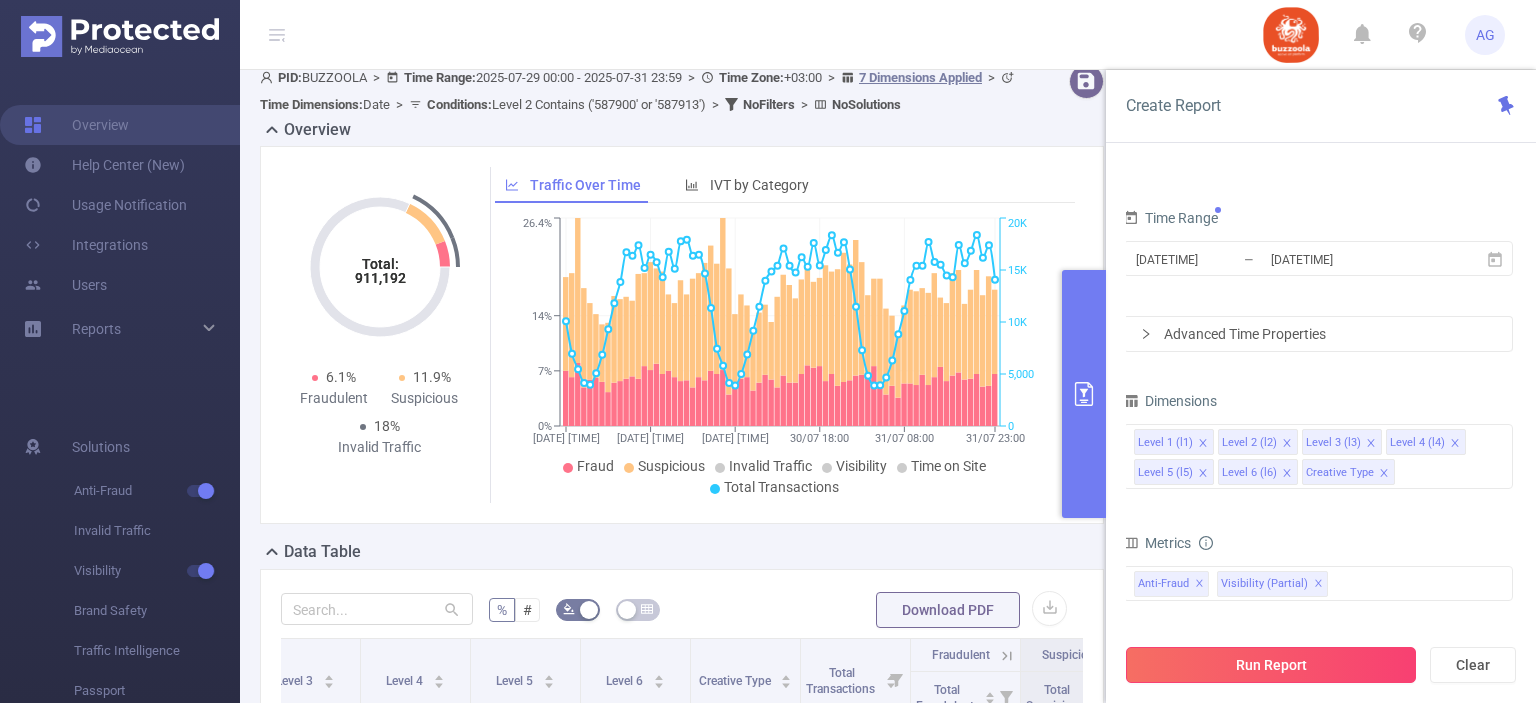 click on "Run Report" at bounding box center [1271, 665] 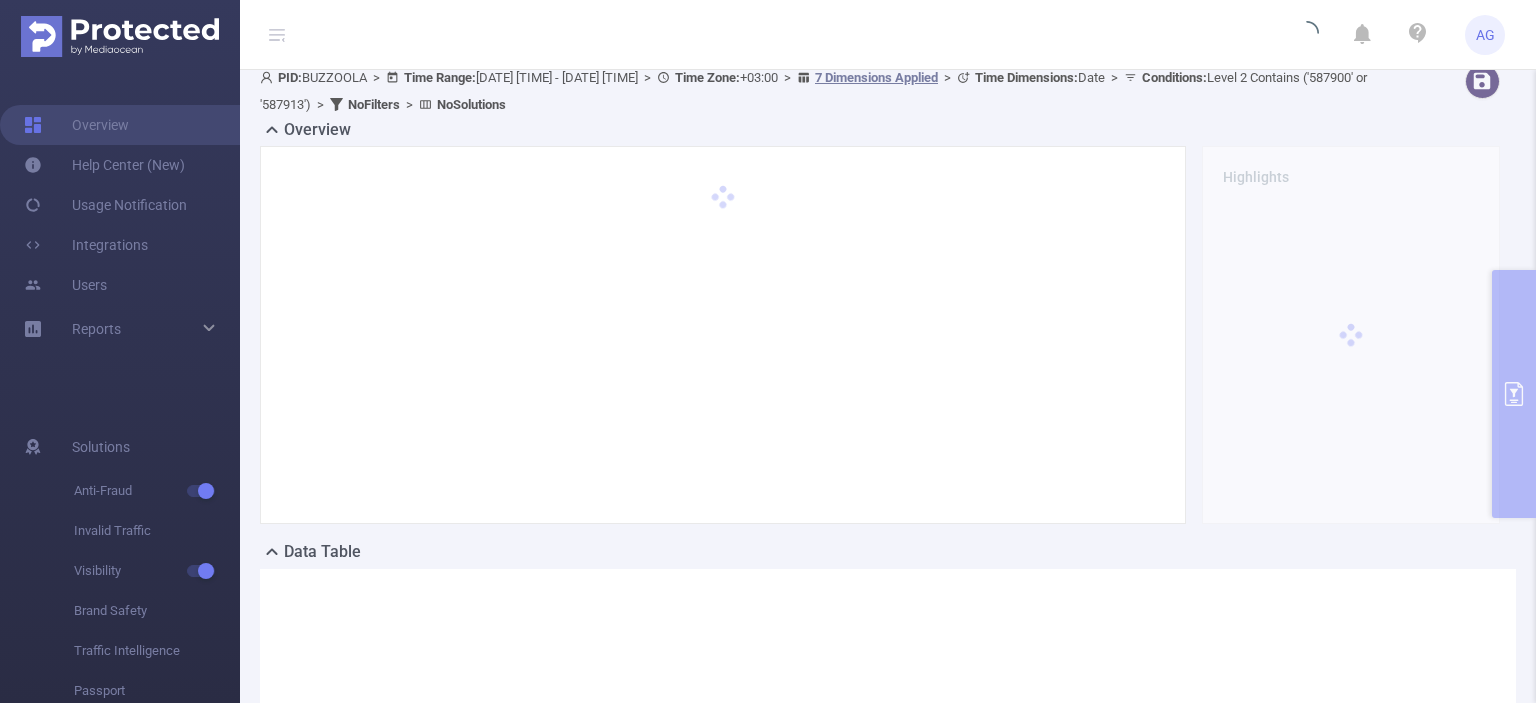 type 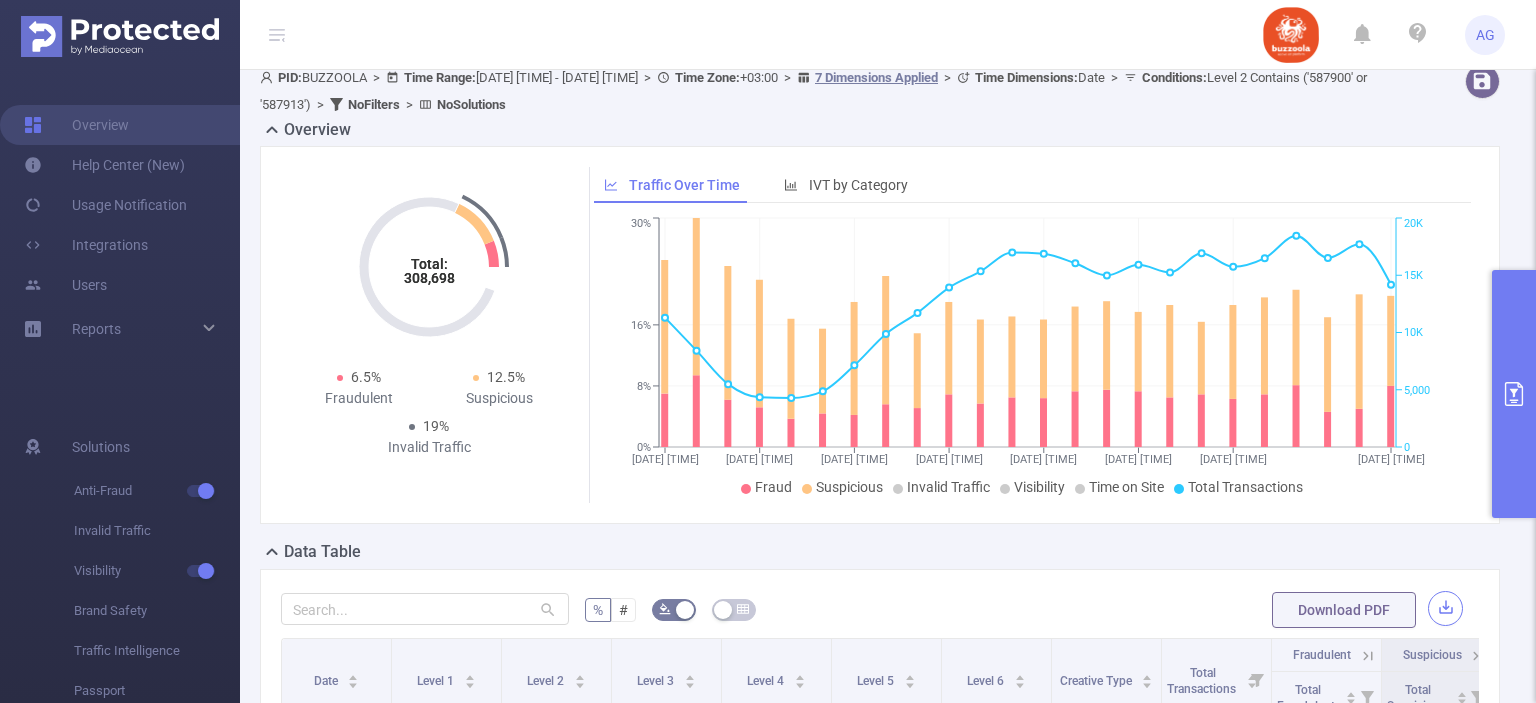 click at bounding box center [1445, 608] 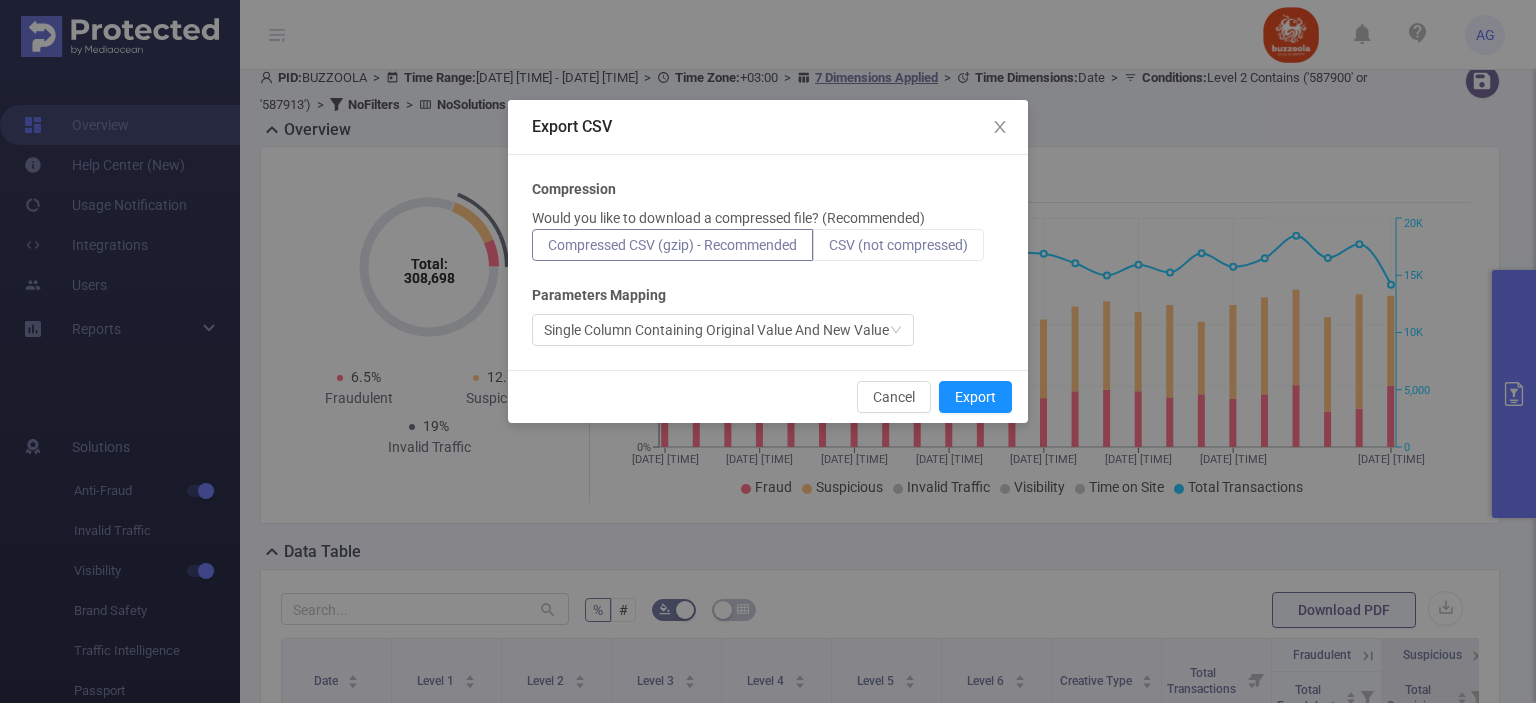 click on "CSV (not compressed)" at bounding box center (898, 245) 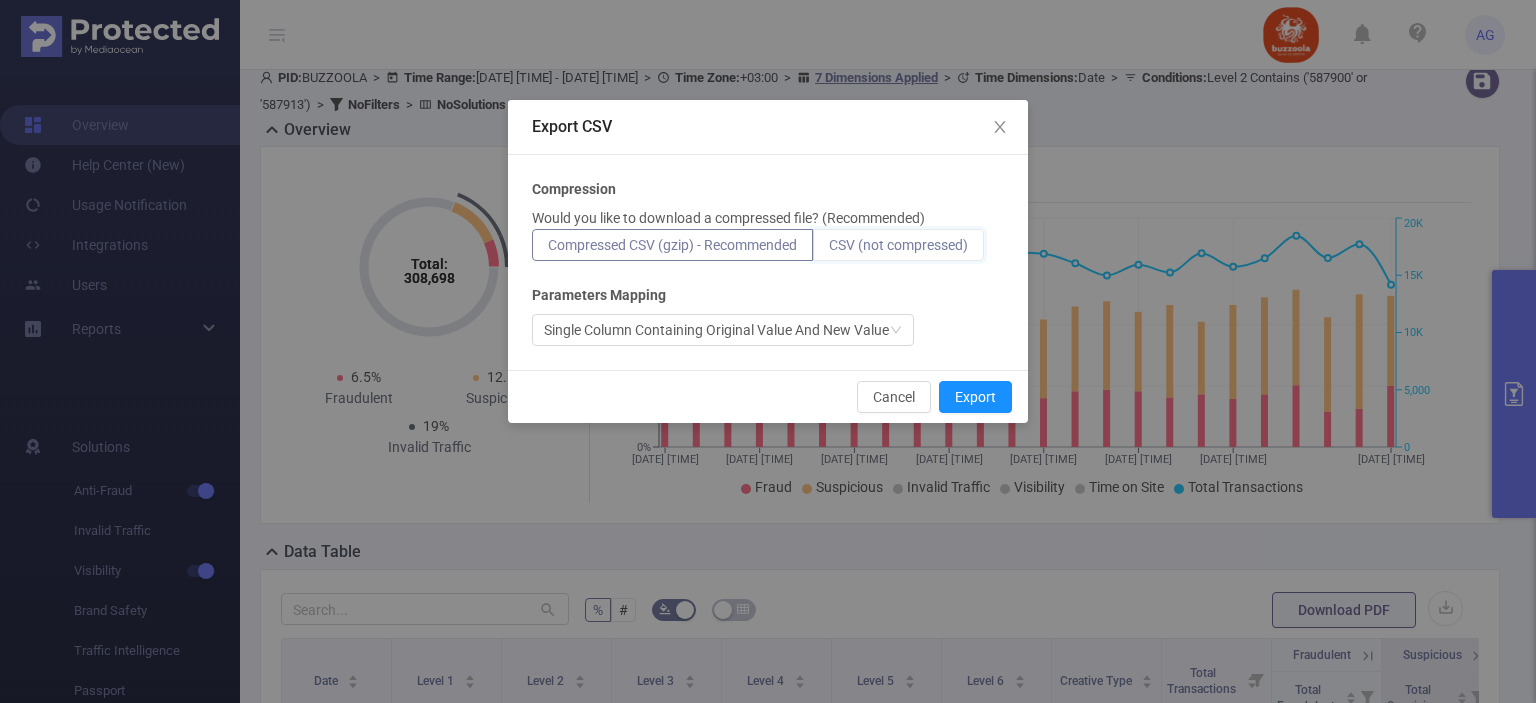 click on "CSV (not compressed)" at bounding box center [829, 250] 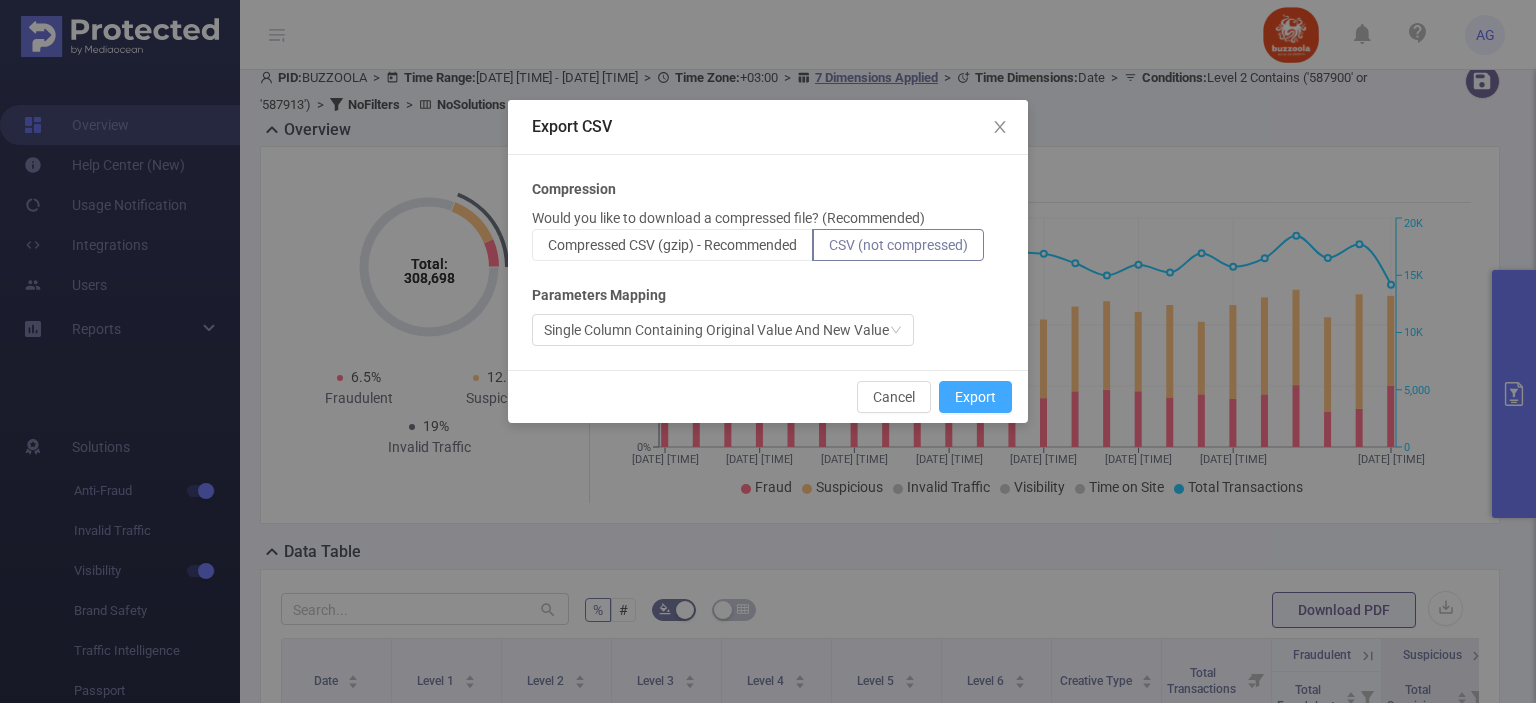 click on "Export" at bounding box center (975, 397) 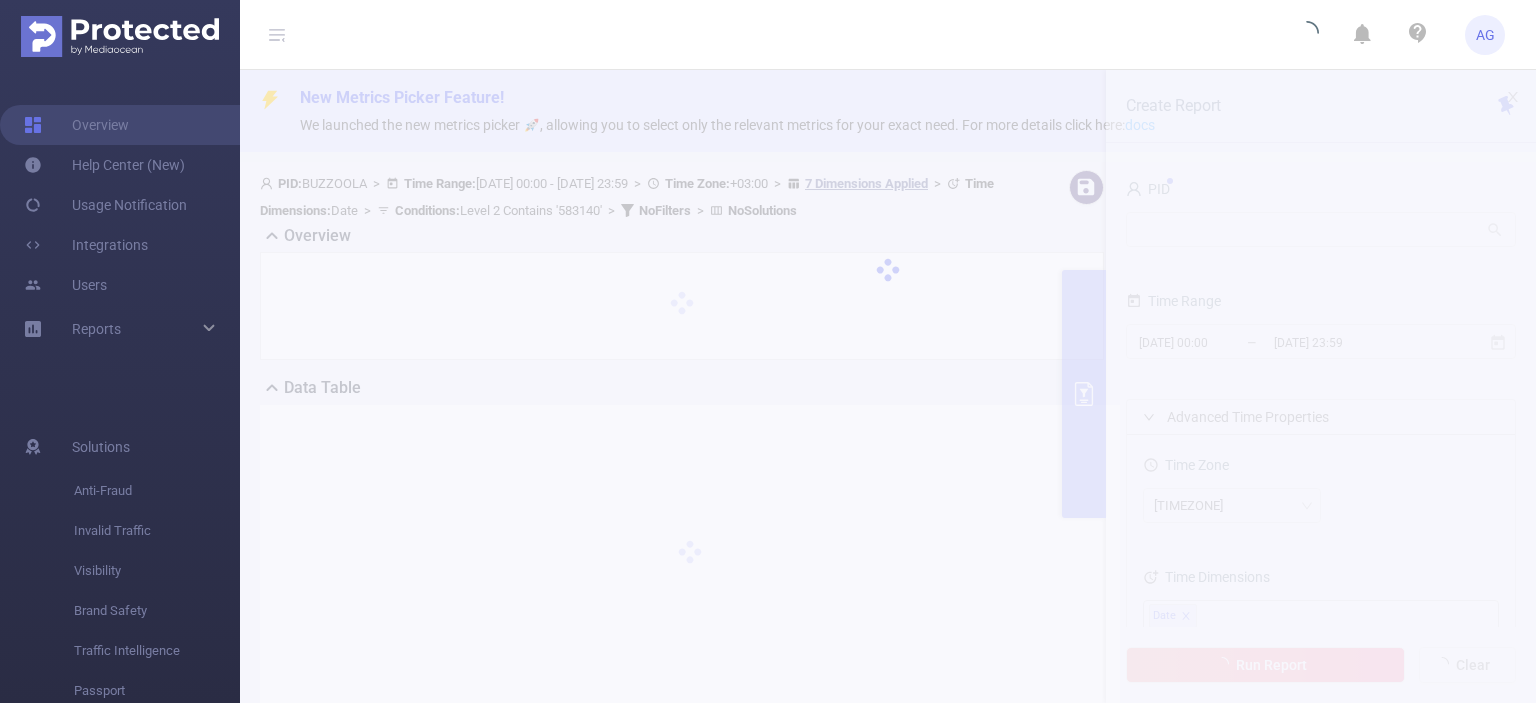 scroll, scrollTop: 0, scrollLeft: 0, axis: both 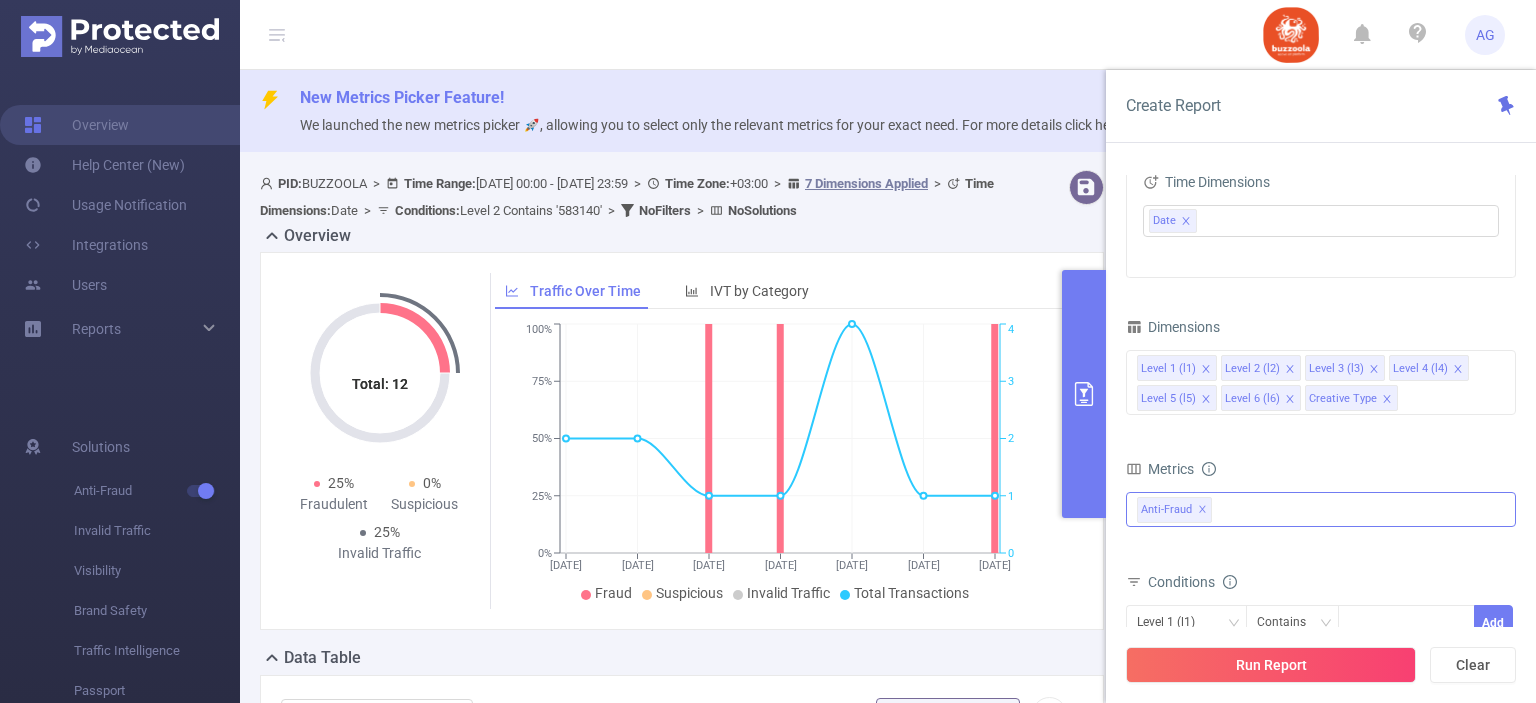 click on "Anti-Fraud    ✕" at bounding box center [1321, 509] 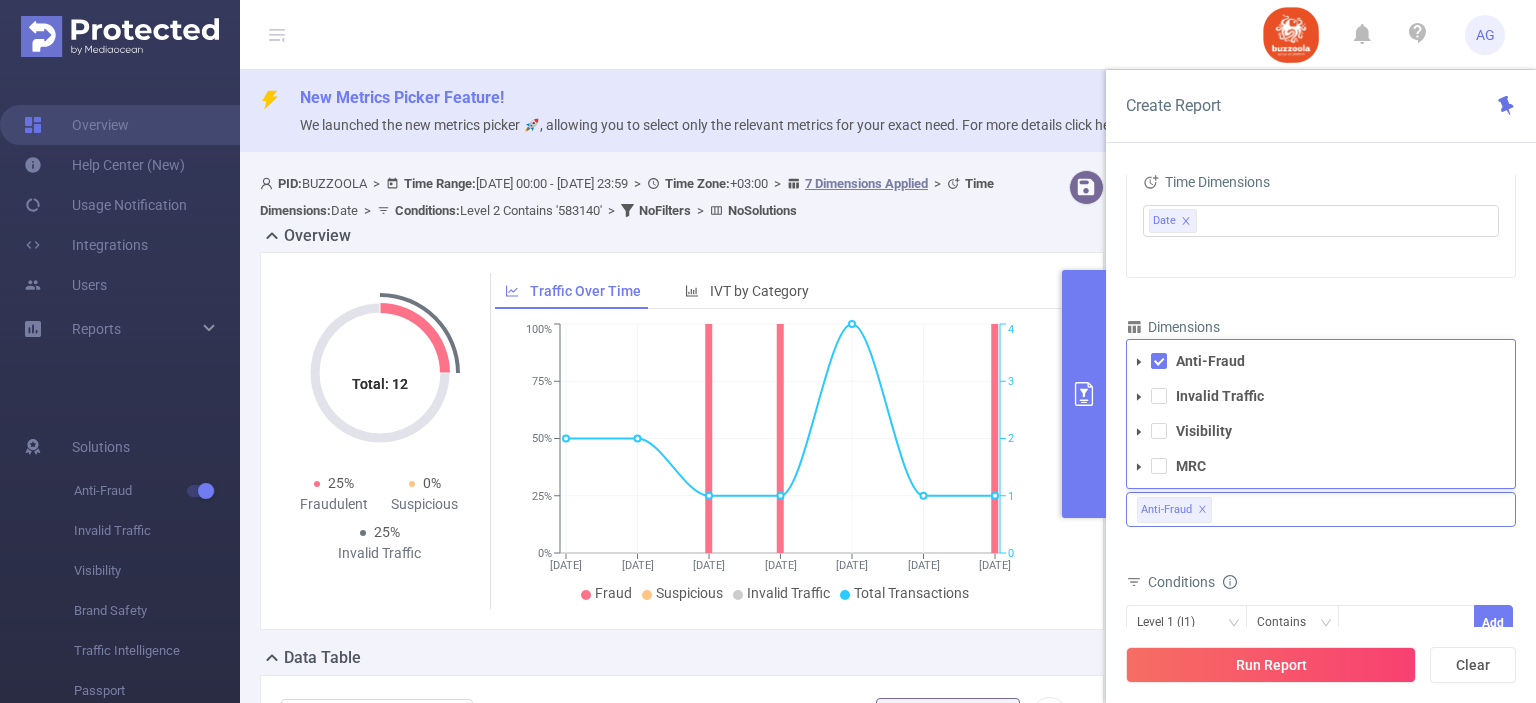 click 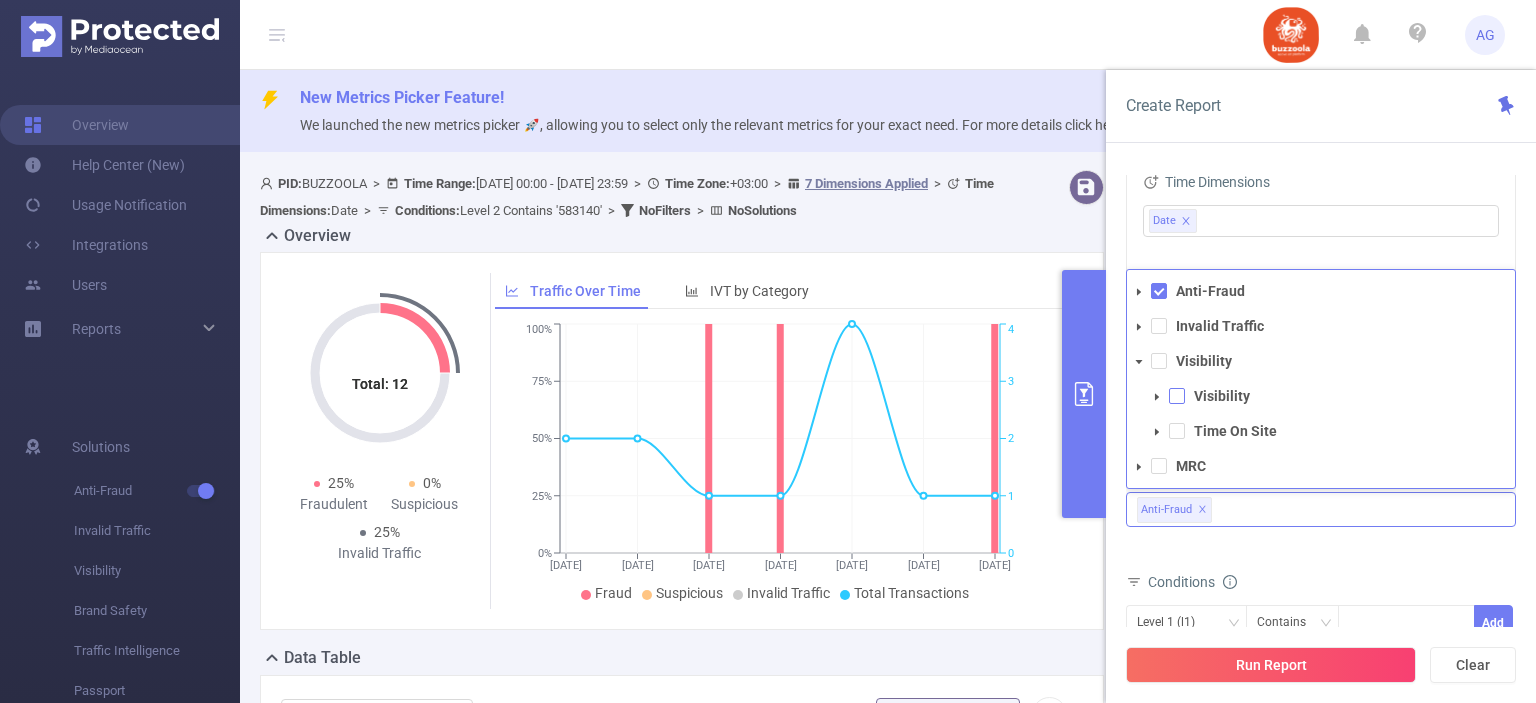 click at bounding box center [1177, 396] 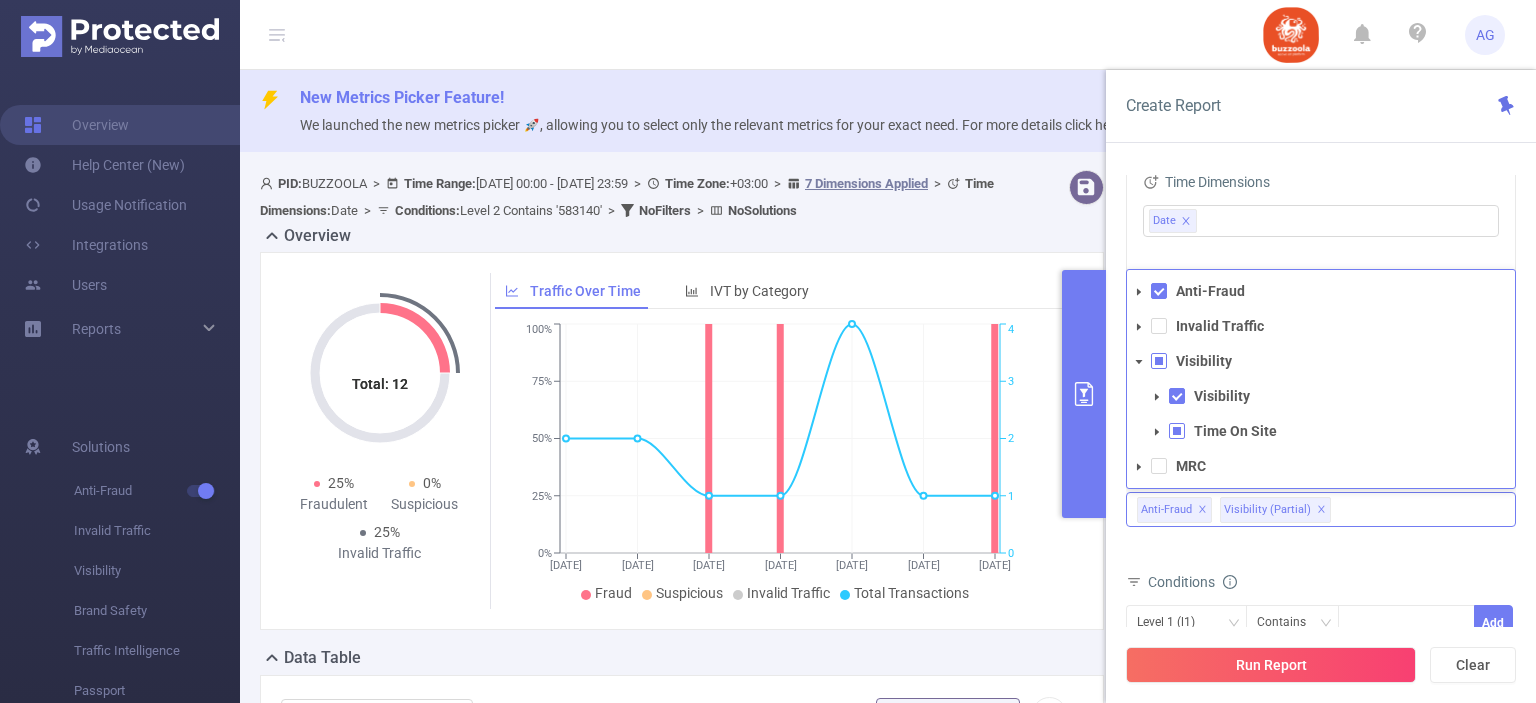 click 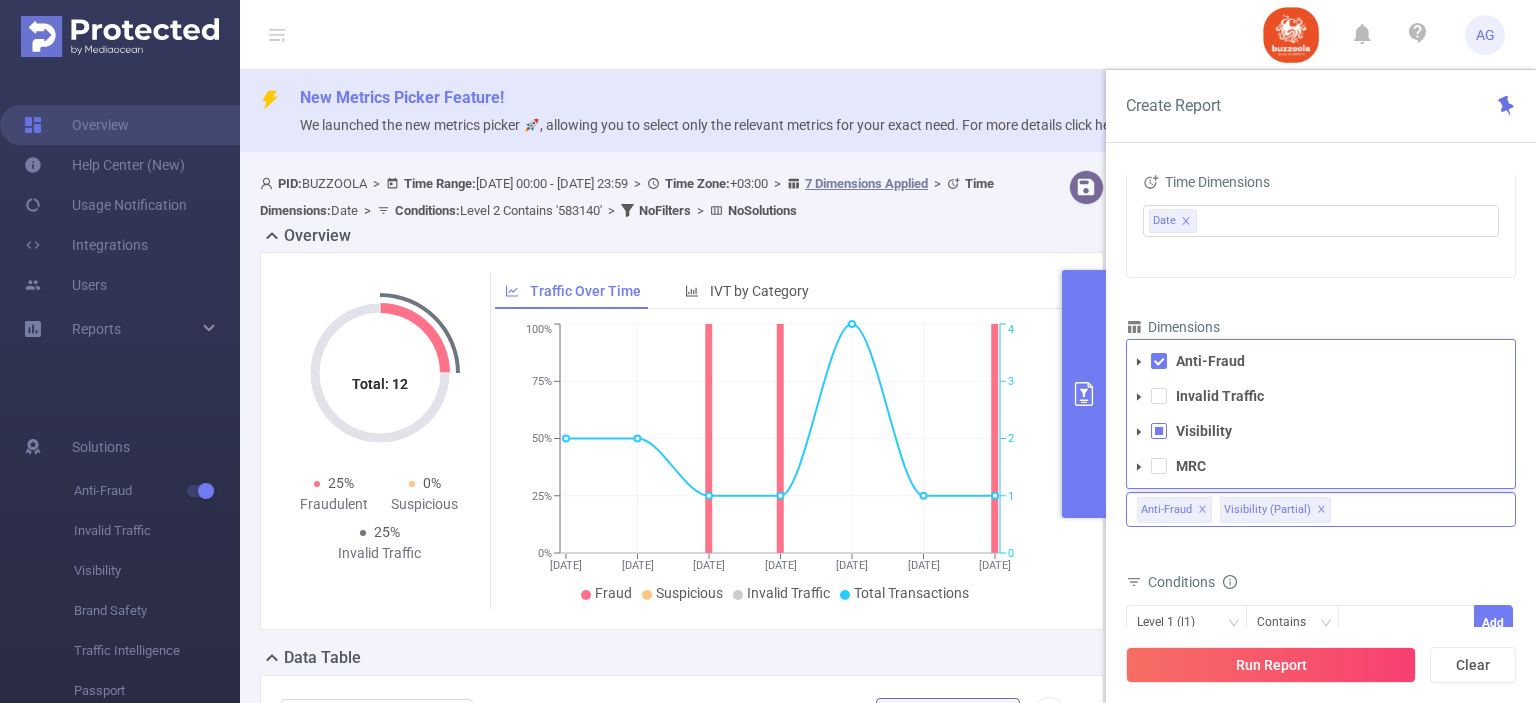 click 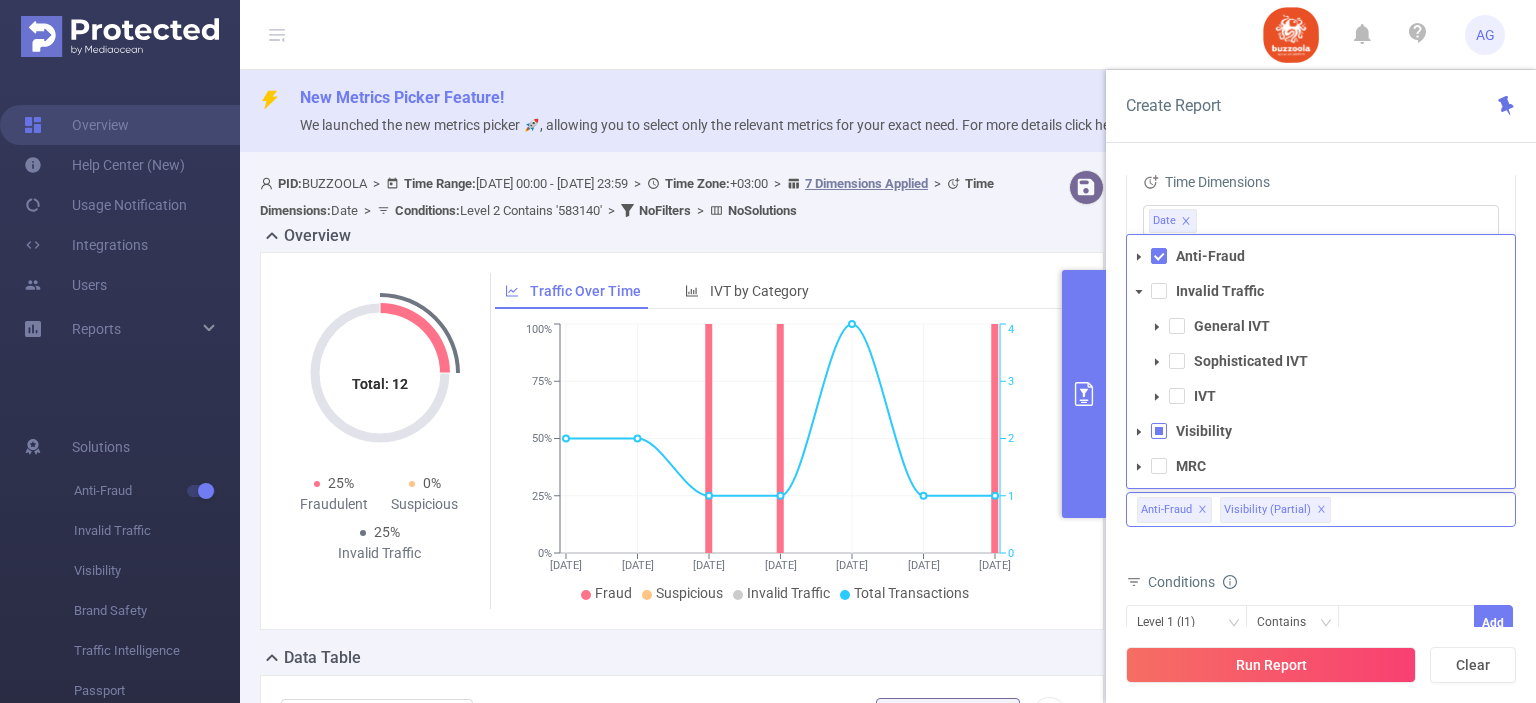 click at bounding box center (1139, 292) 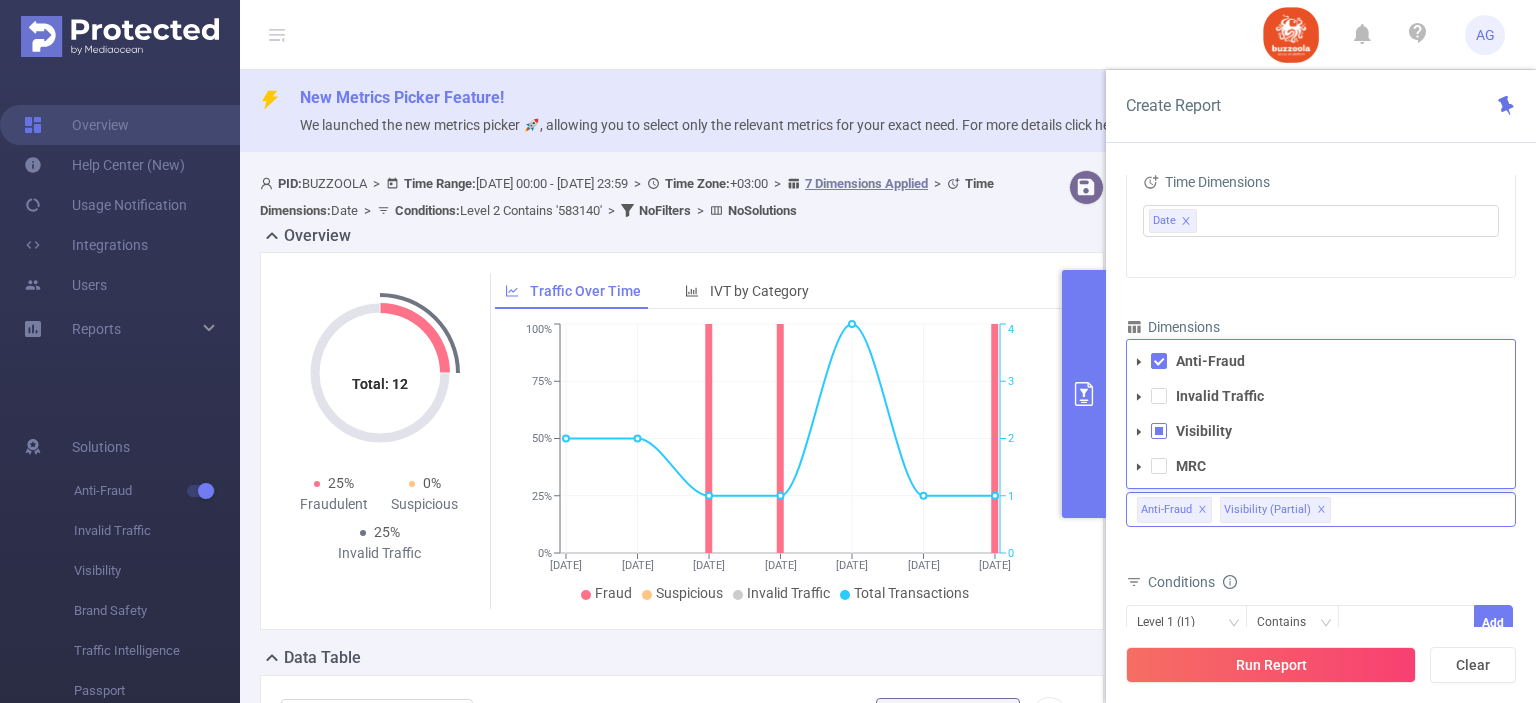 click 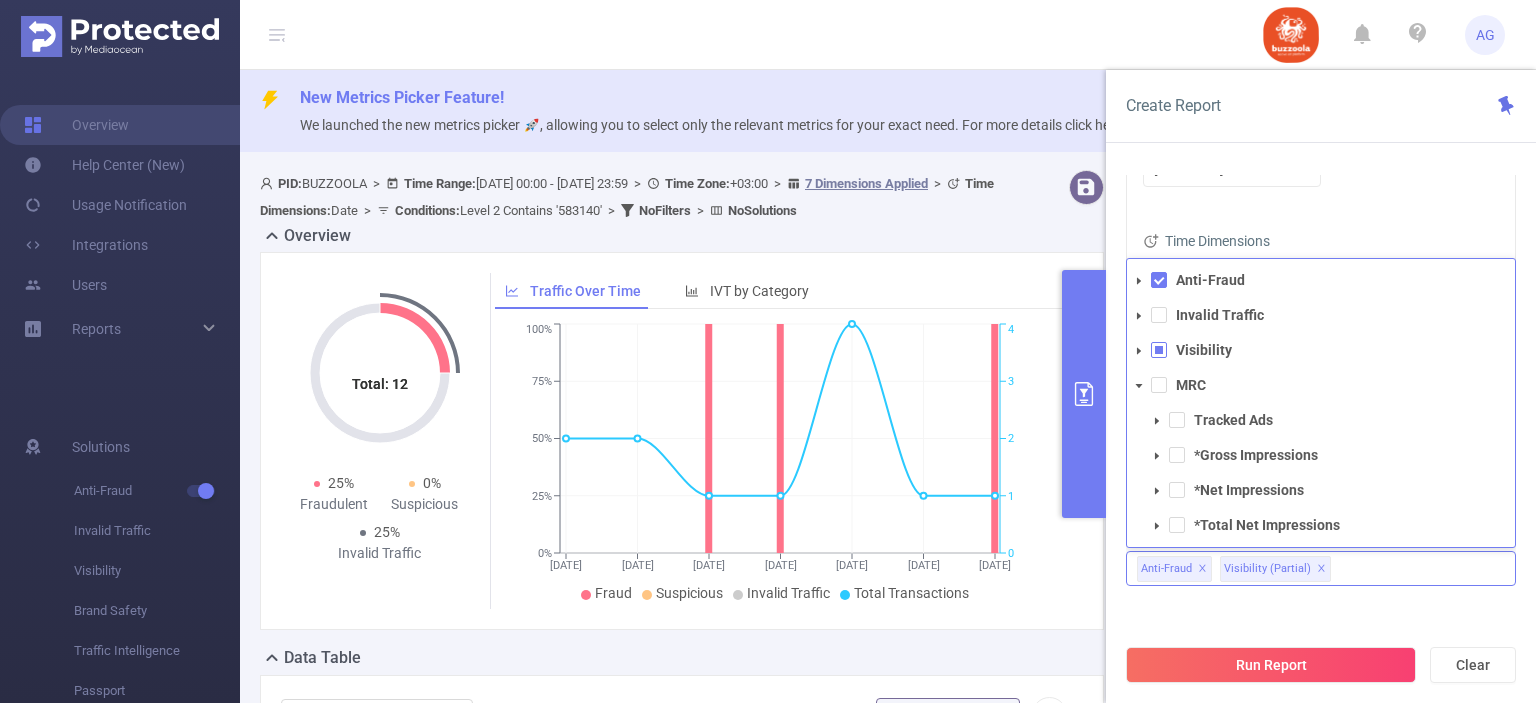 click 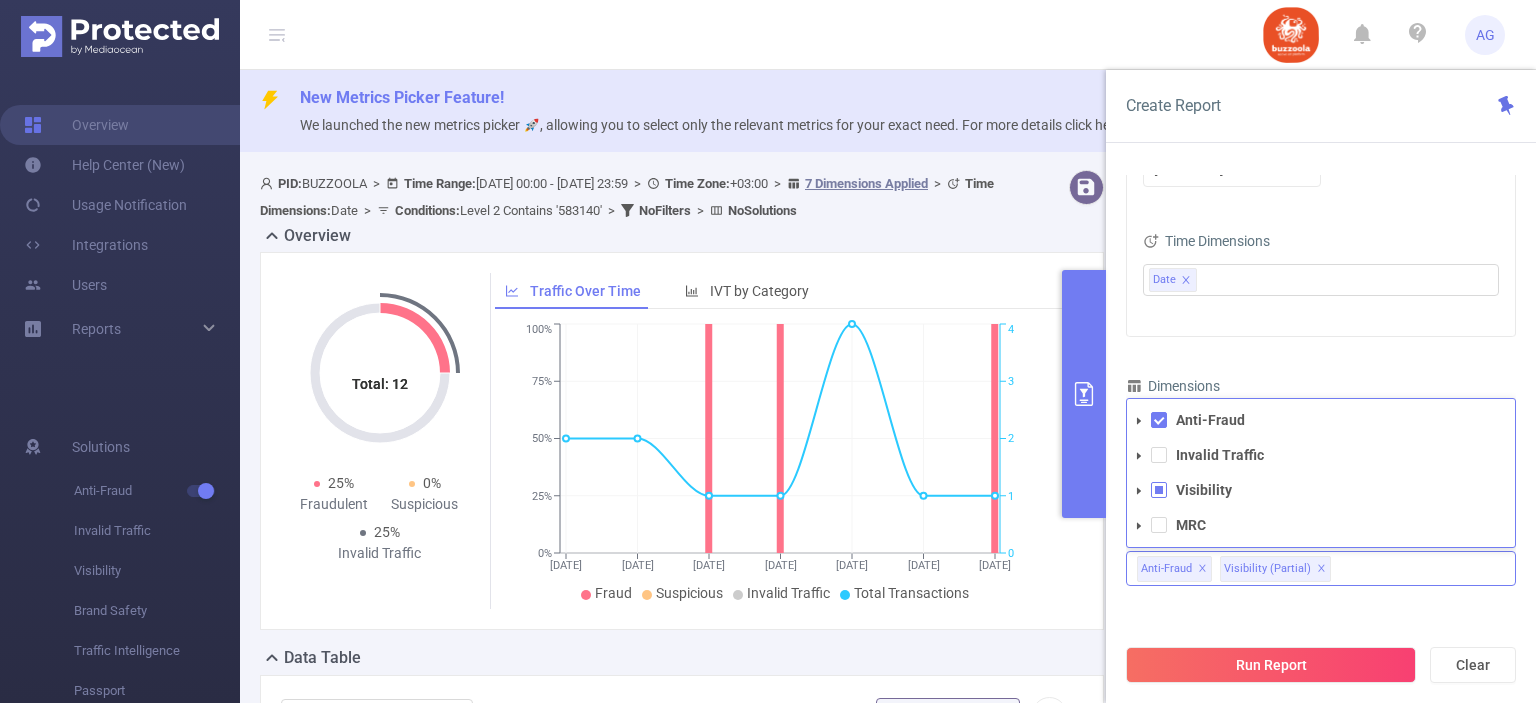 click 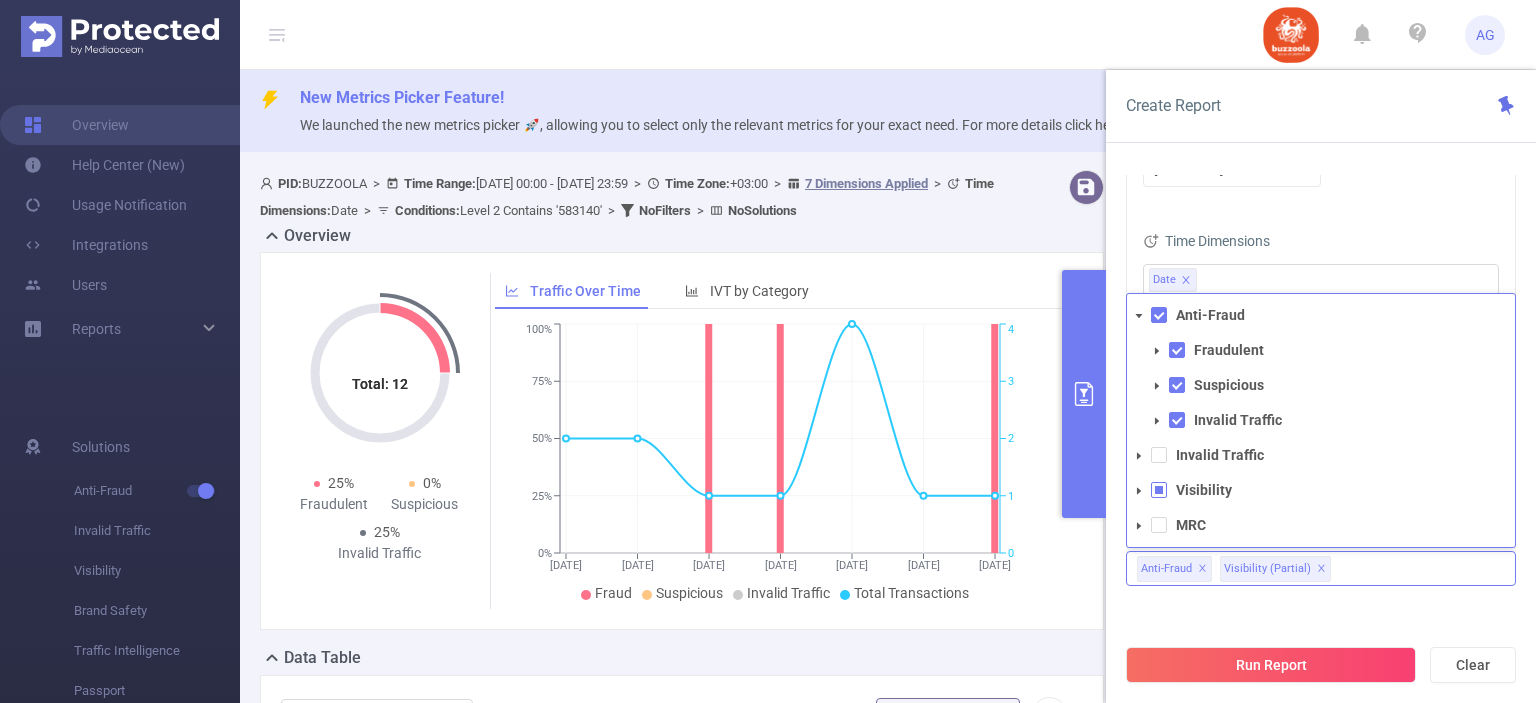 click at bounding box center (1157, 351) 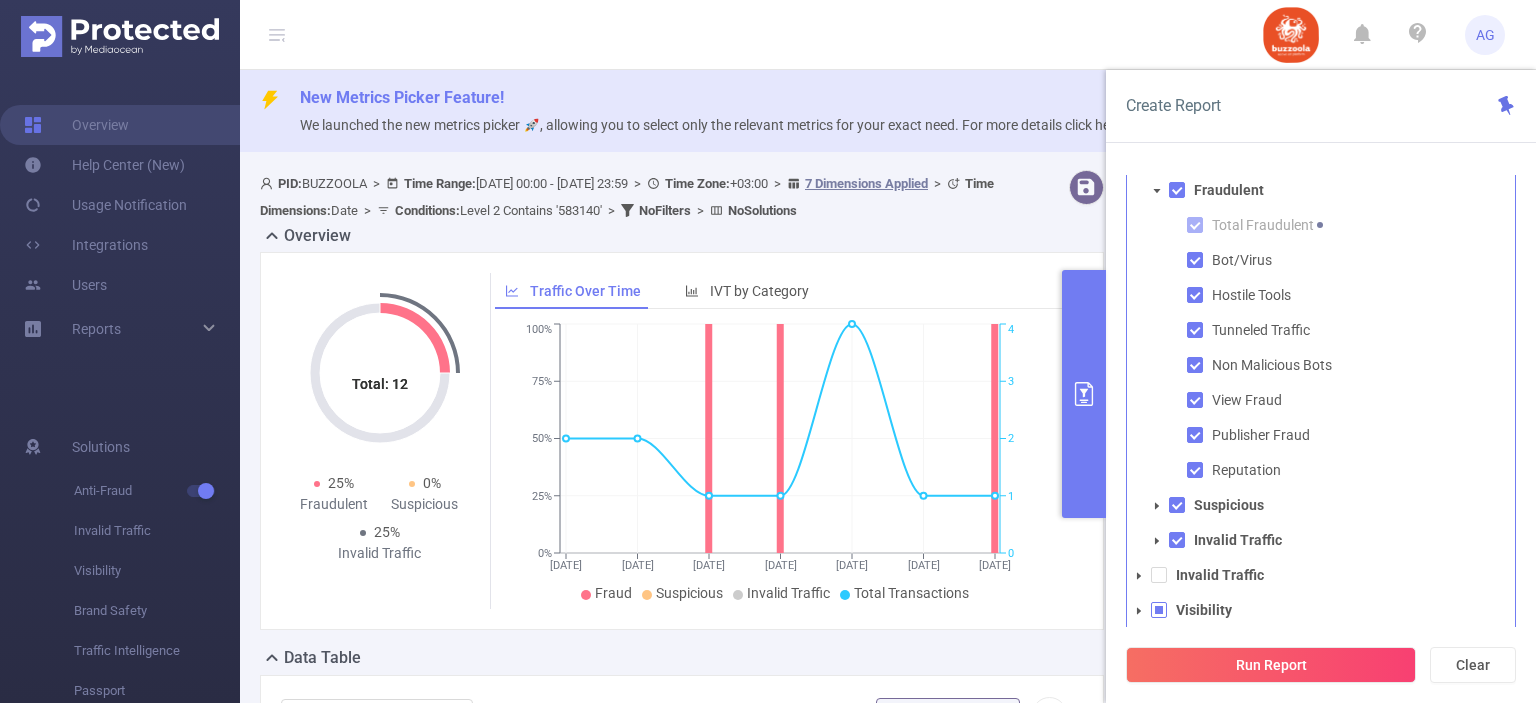 click 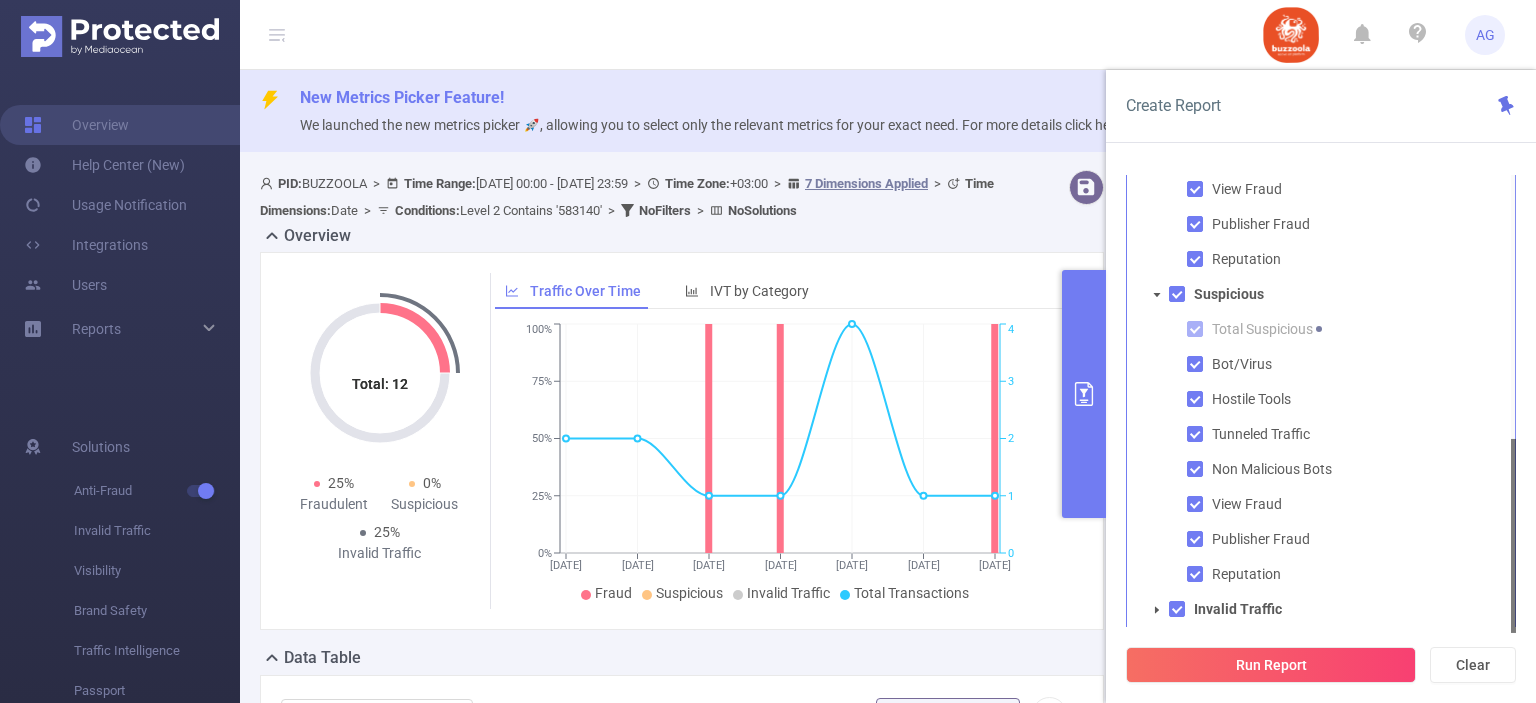 scroll, scrollTop: 111, scrollLeft: 0, axis: vertical 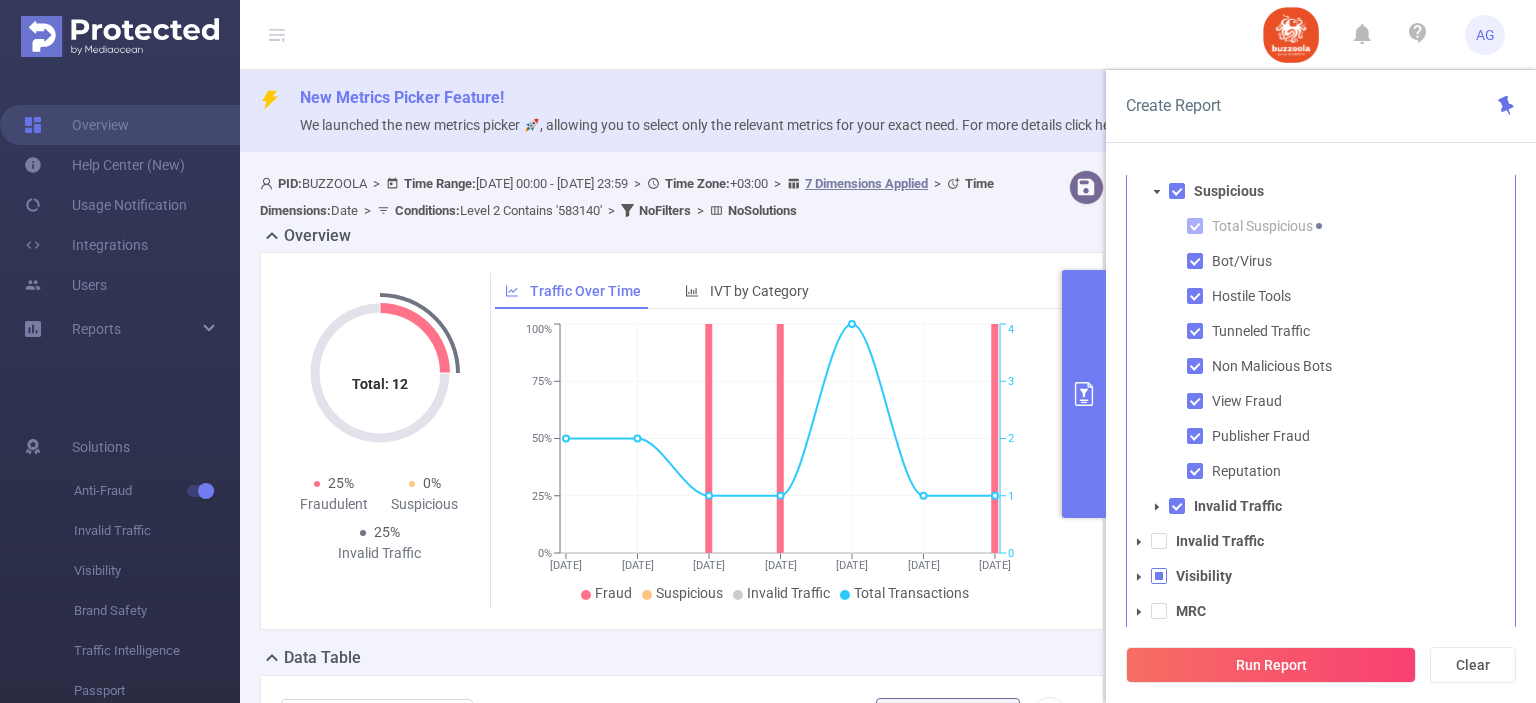 click 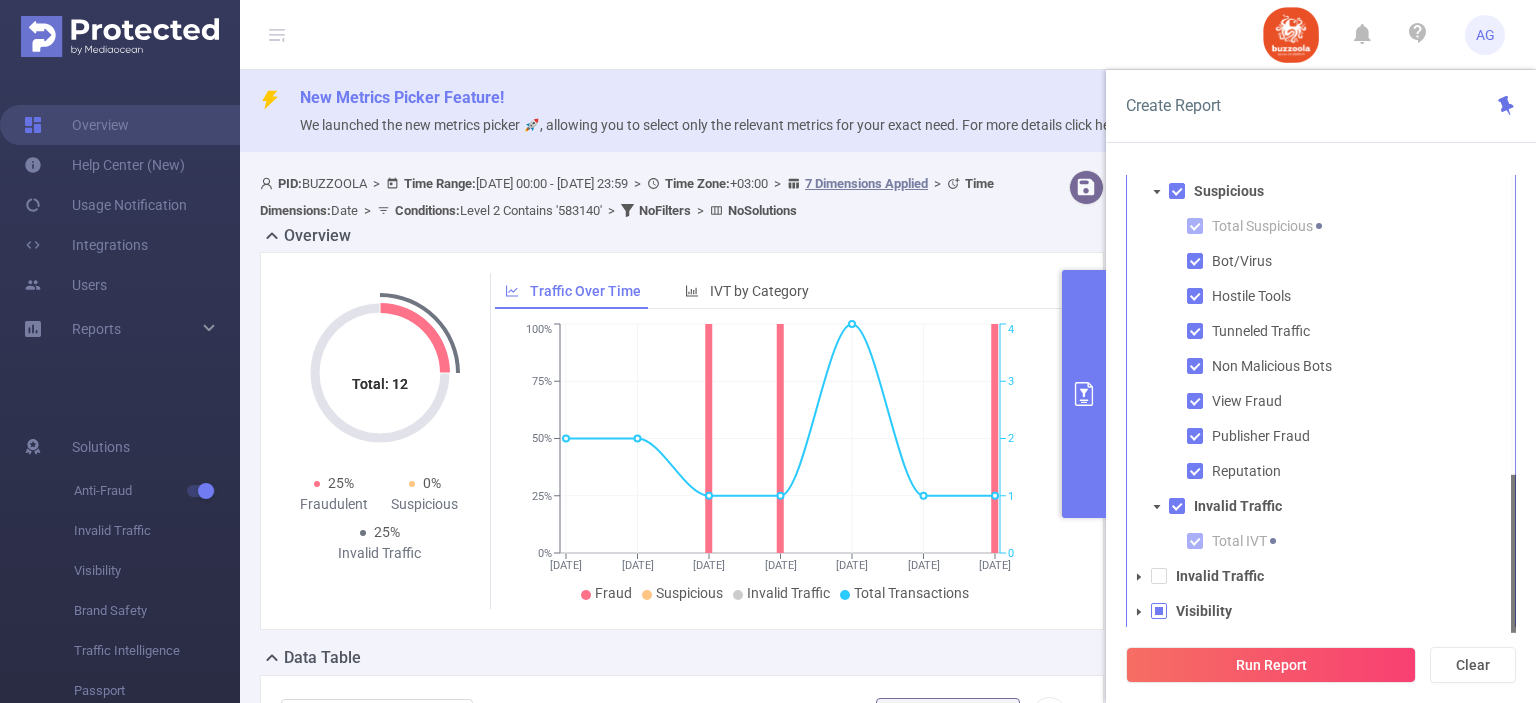 scroll, scrollTop: 146, scrollLeft: 0, axis: vertical 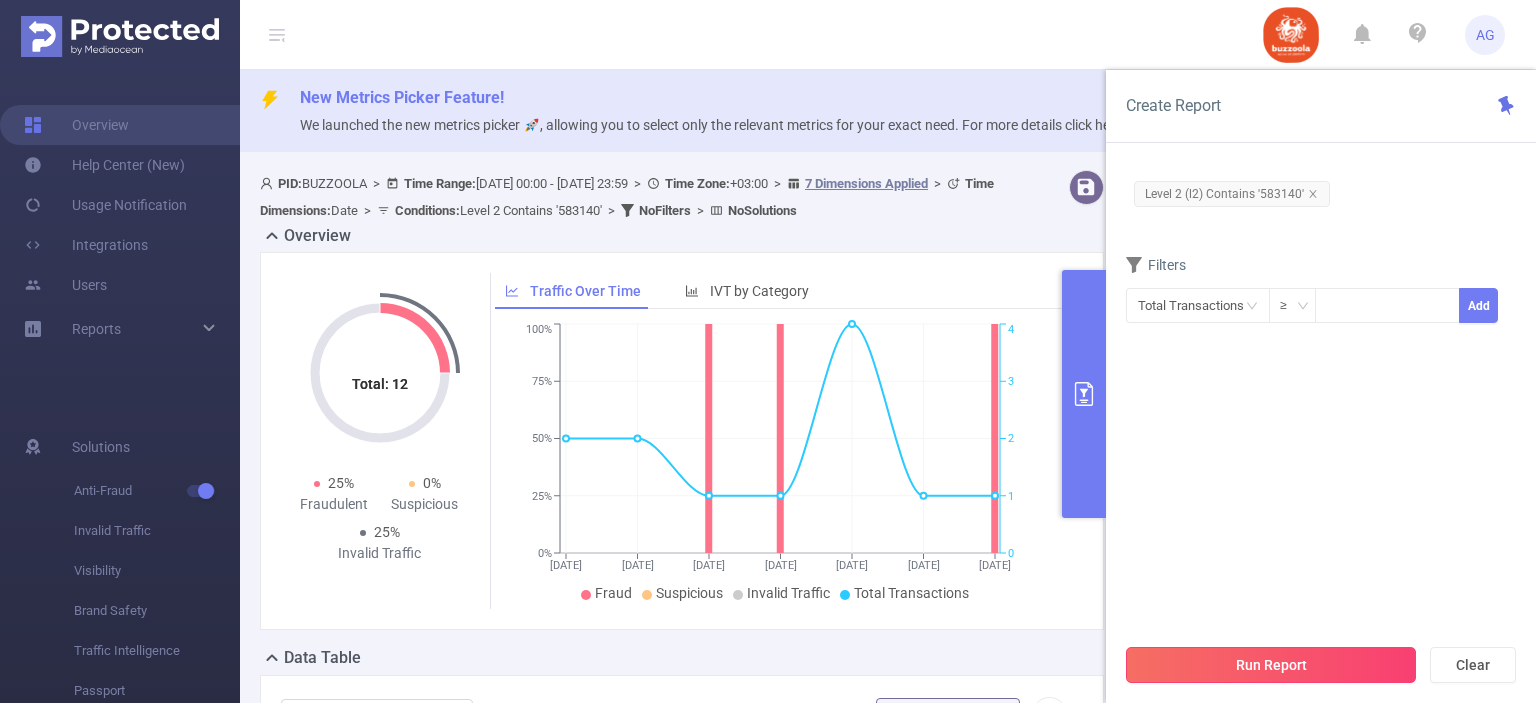 click on "Run Report" at bounding box center (1271, 665) 